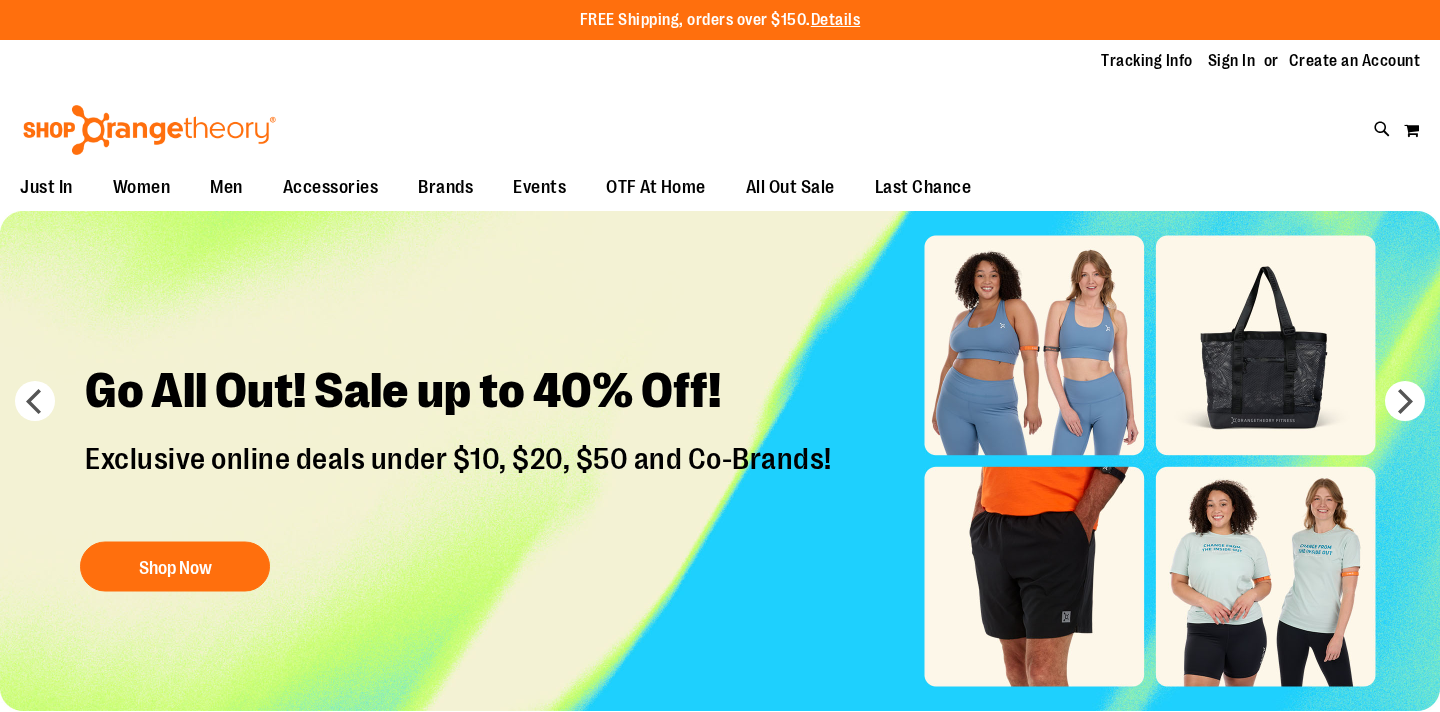 scroll, scrollTop: 0, scrollLeft: 0, axis: both 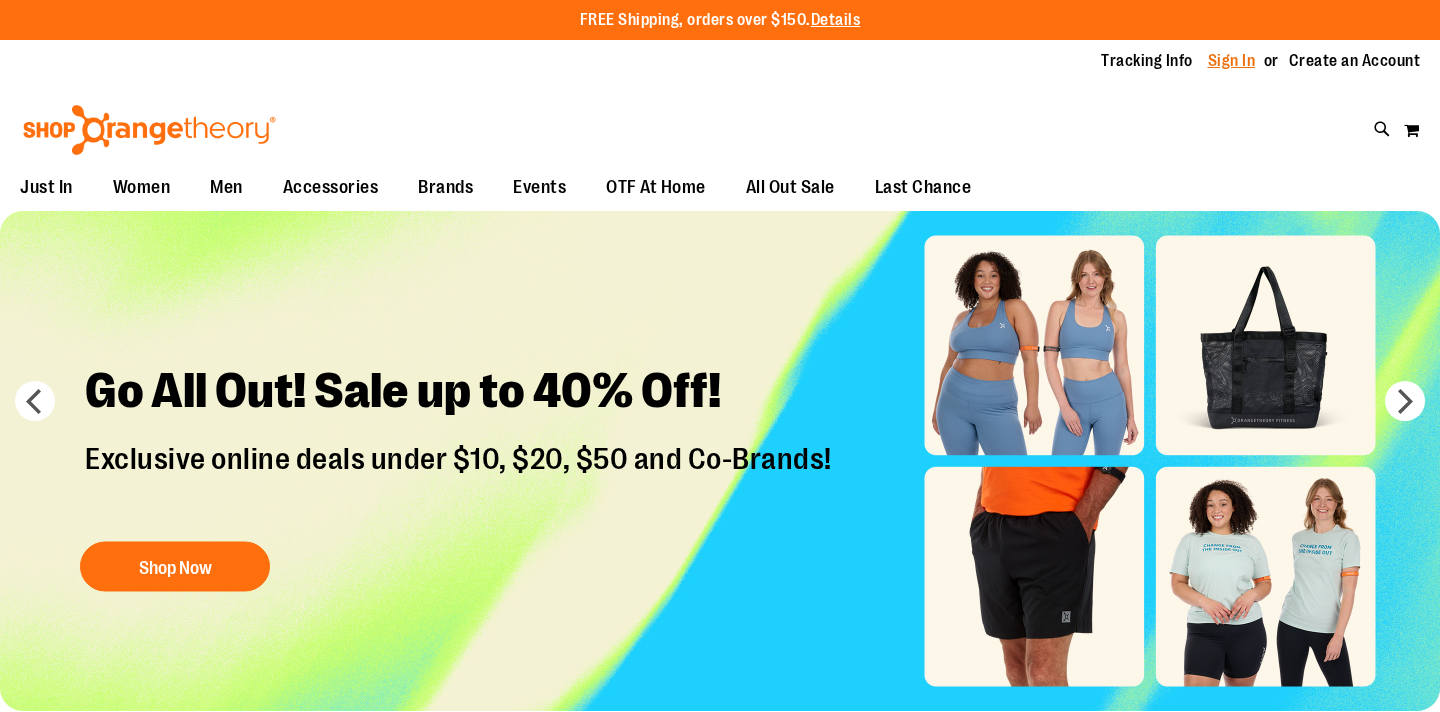 click on "Sign In" at bounding box center (1232, 61) 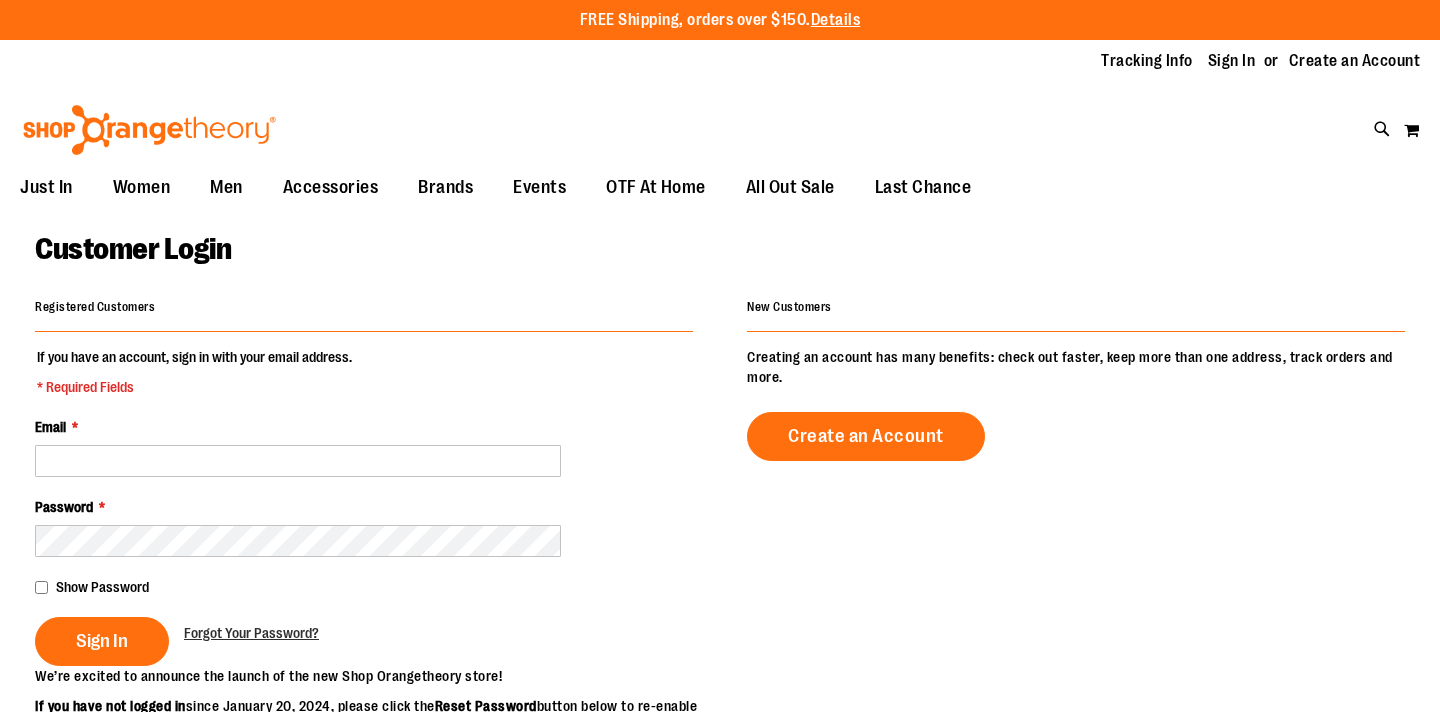 scroll, scrollTop: 0, scrollLeft: 0, axis: both 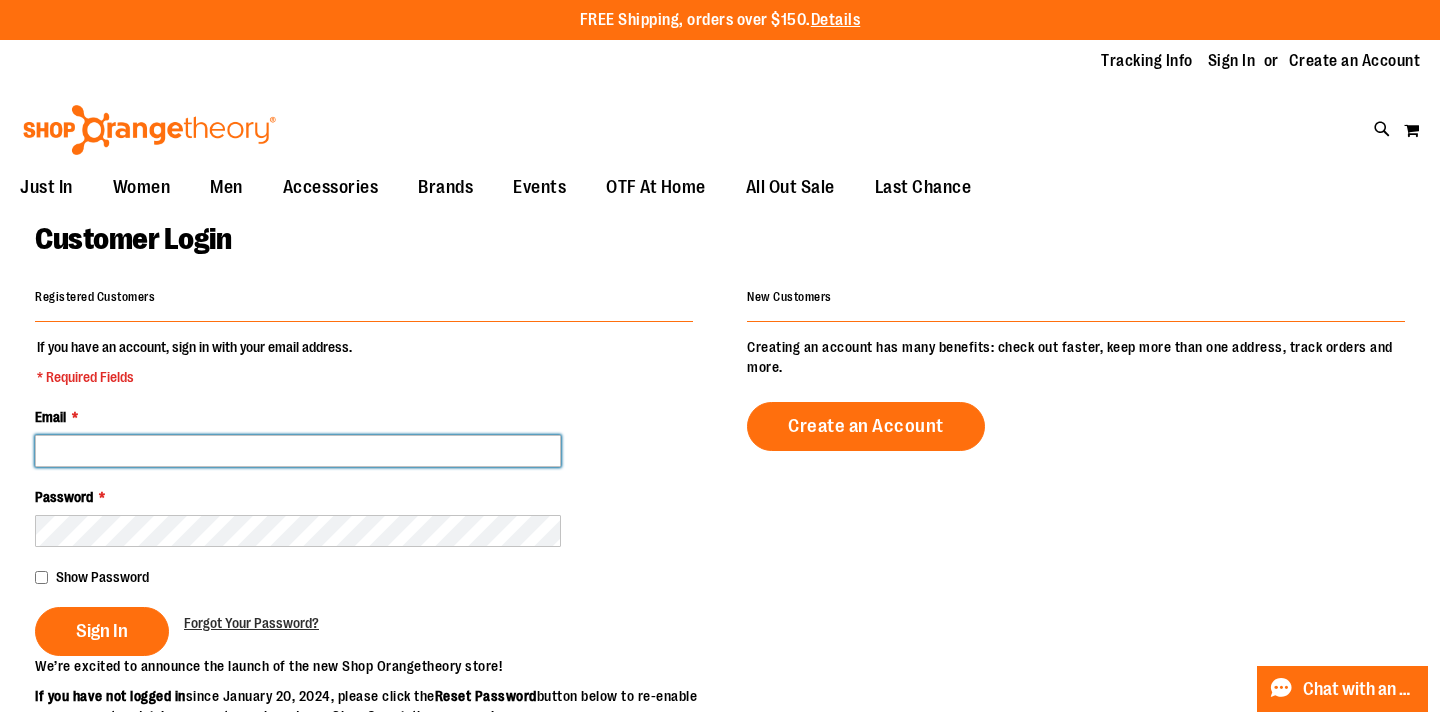 click on "Email *" at bounding box center (298, 451) 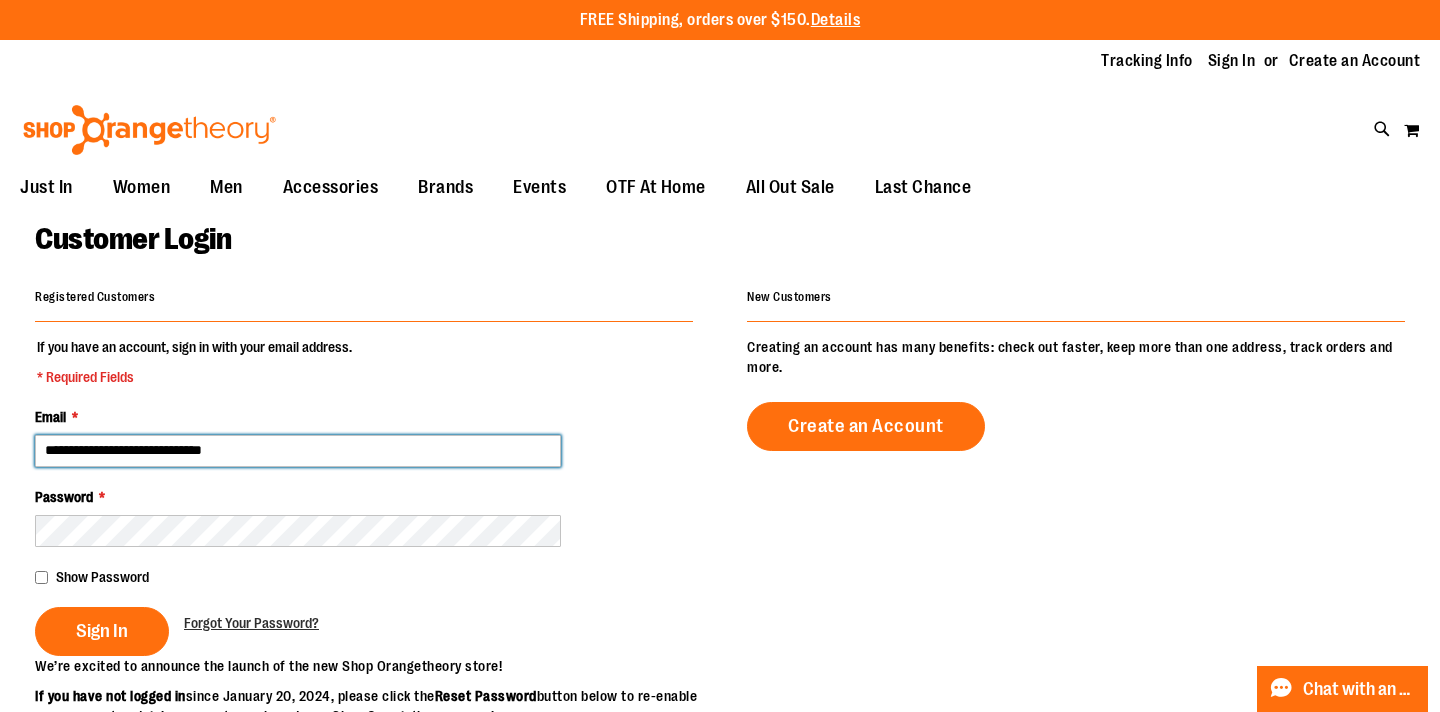 type on "**********" 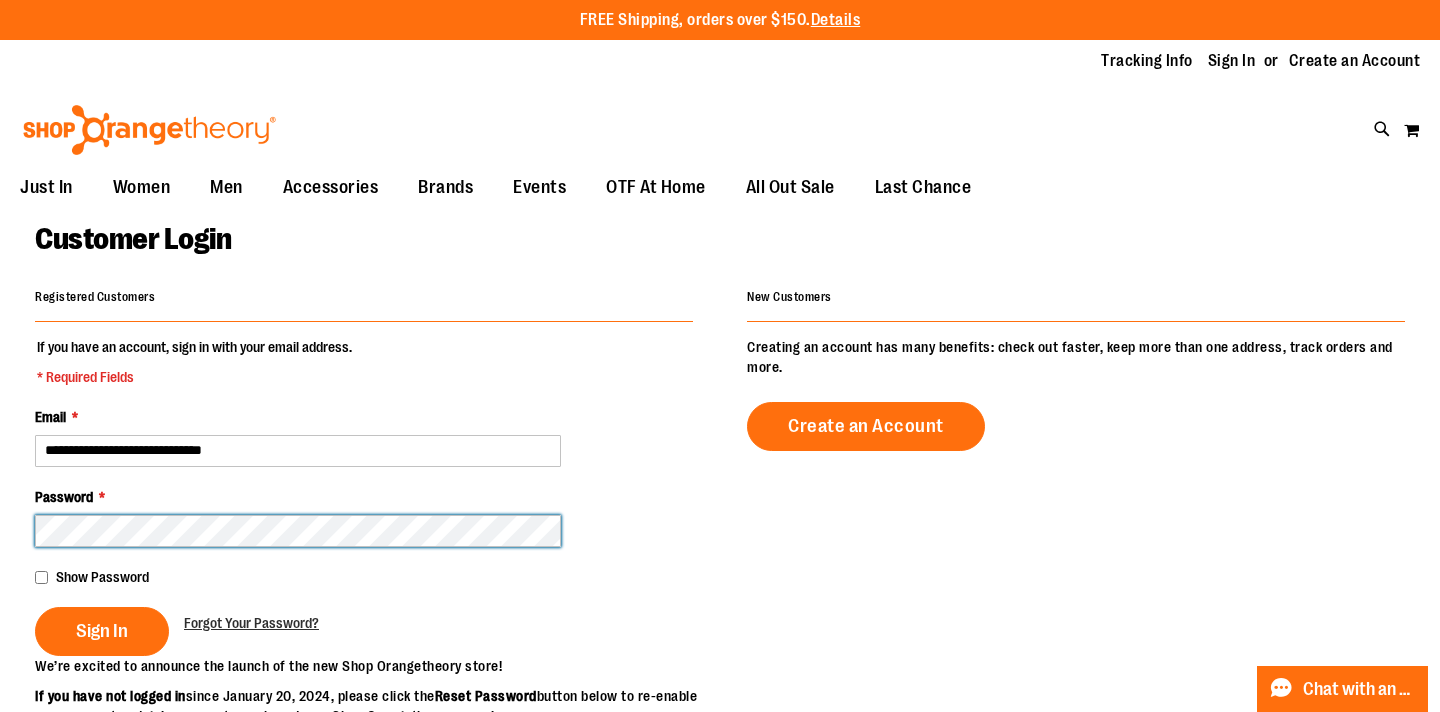 click on "Sign In" at bounding box center (102, 631) 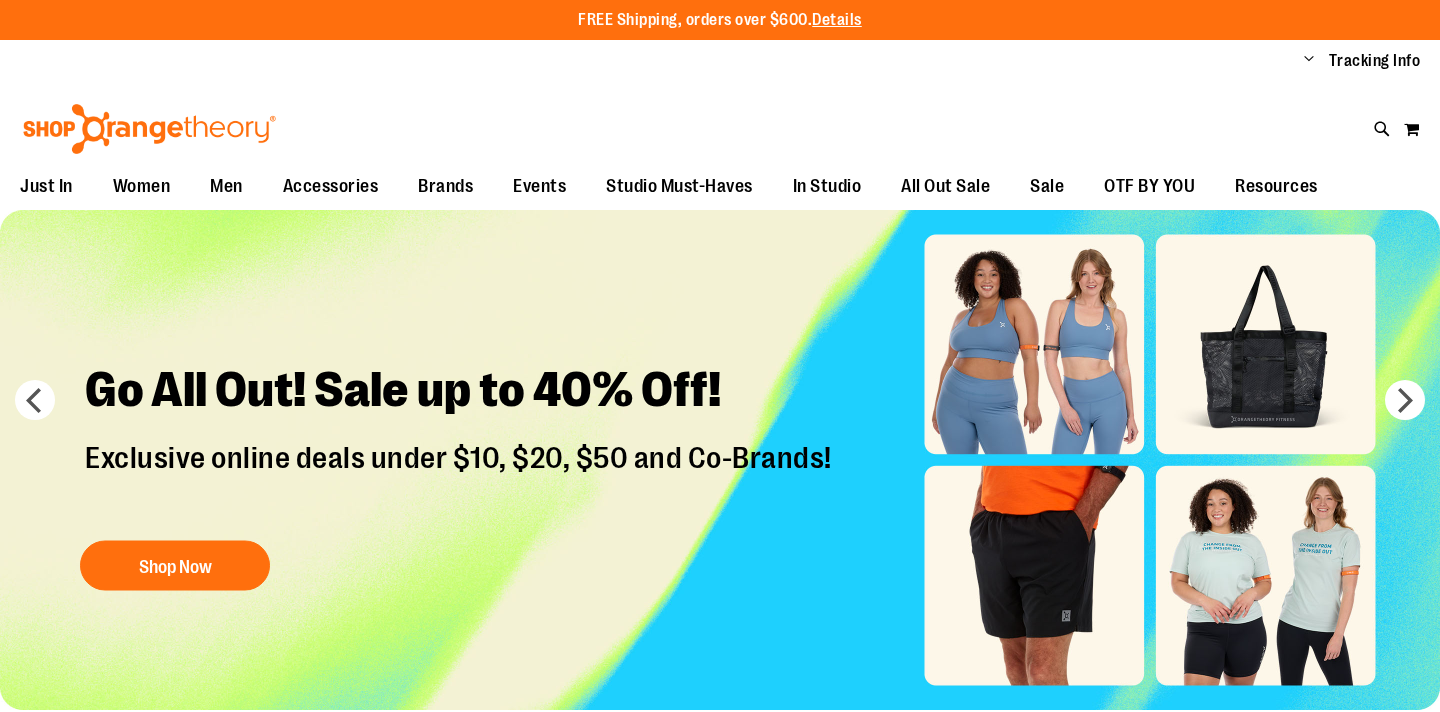 scroll, scrollTop: 0, scrollLeft: 0, axis: both 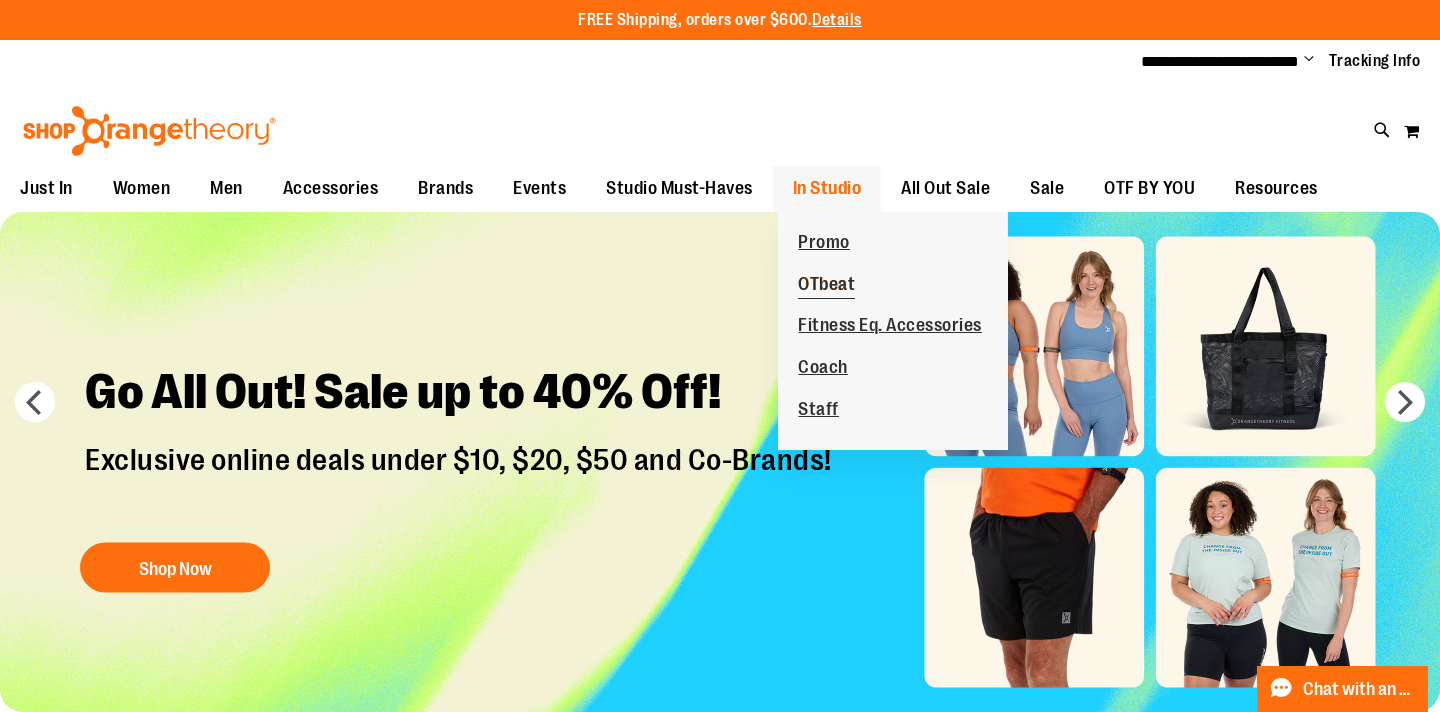 click on "OTbeat" at bounding box center (826, 286) 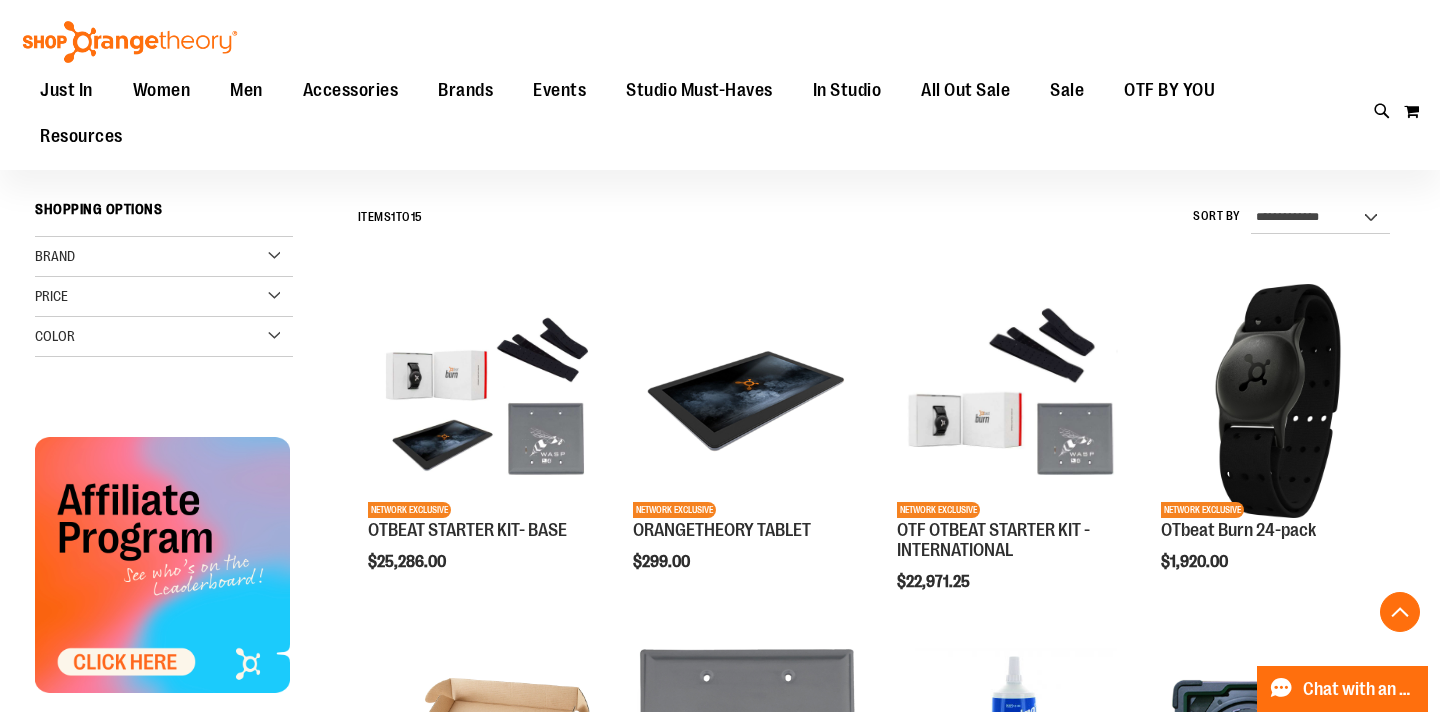 scroll, scrollTop: 709, scrollLeft: 0, axis: vertical 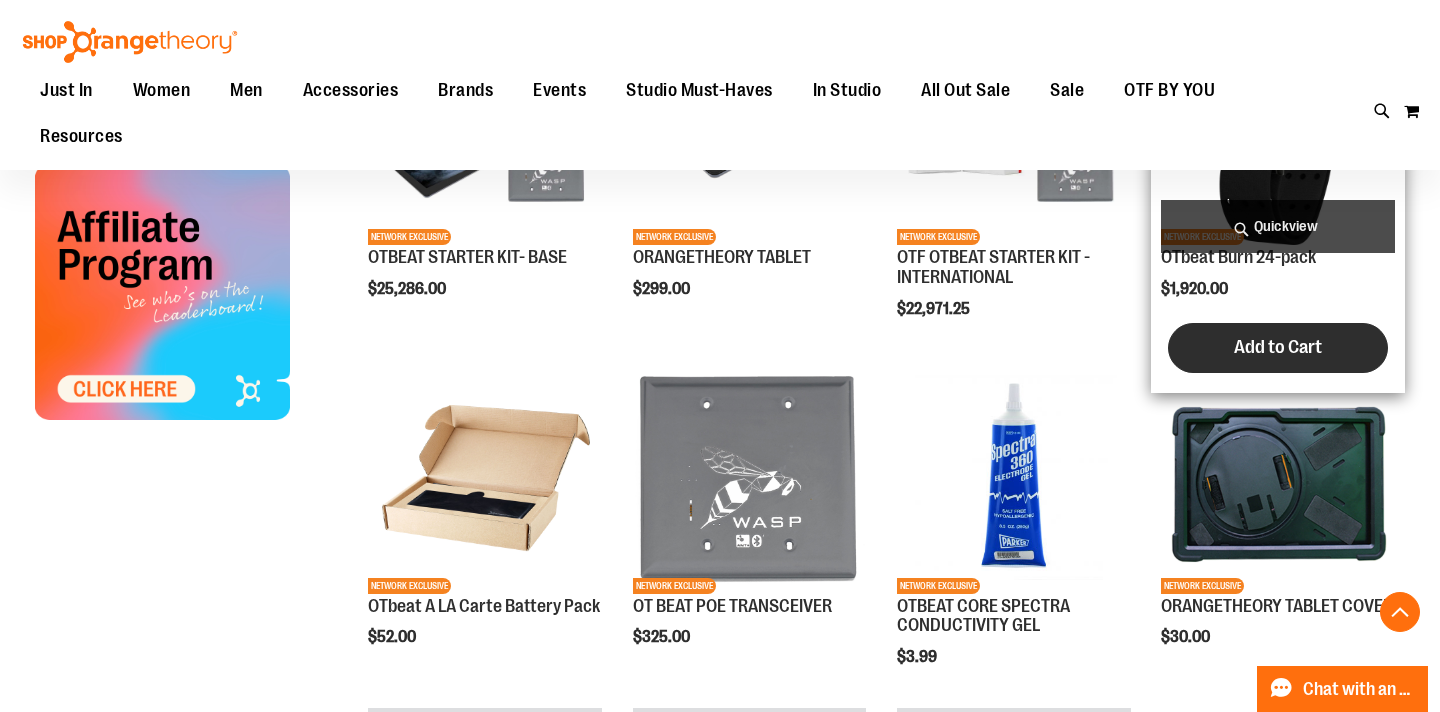 click on "Add to Cart" at bounding box center [1278, 347] 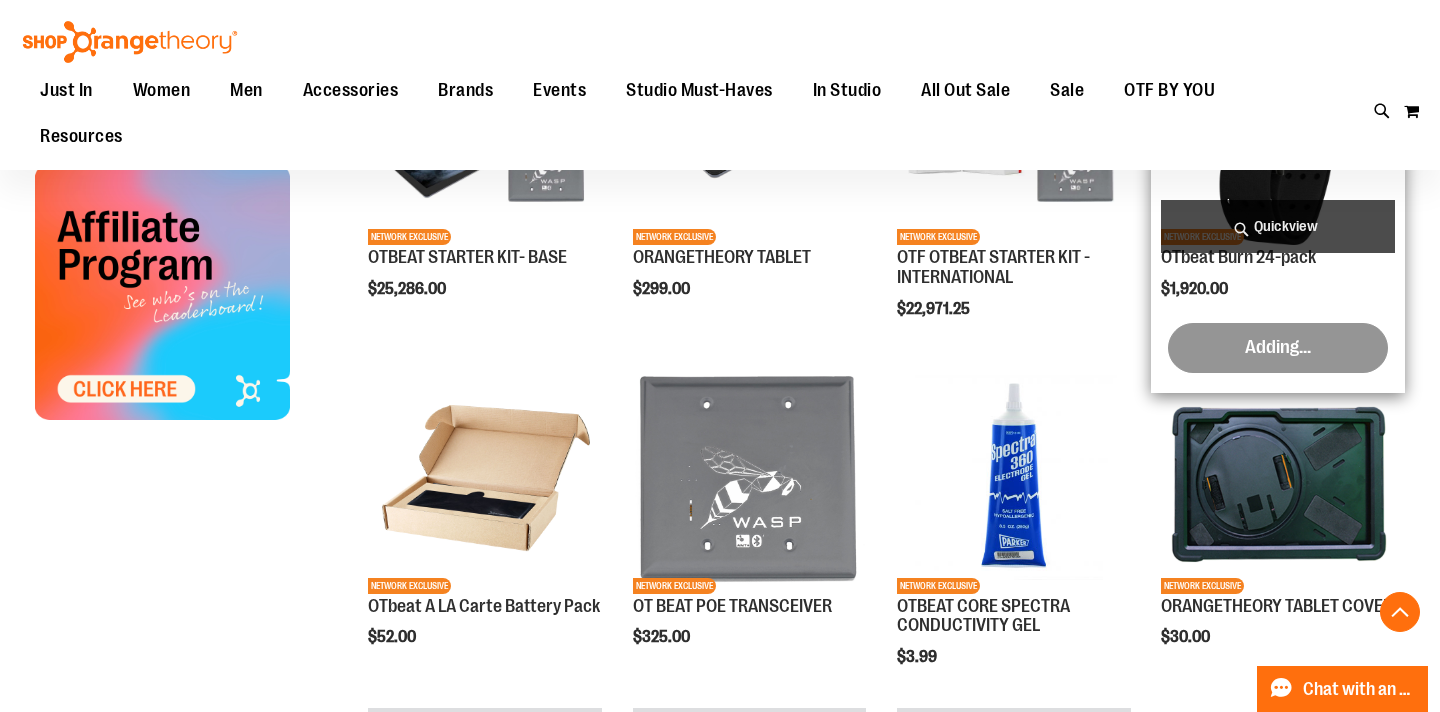 scroll, scrollTop: 695, scrollLeft: 0, axis: vertical 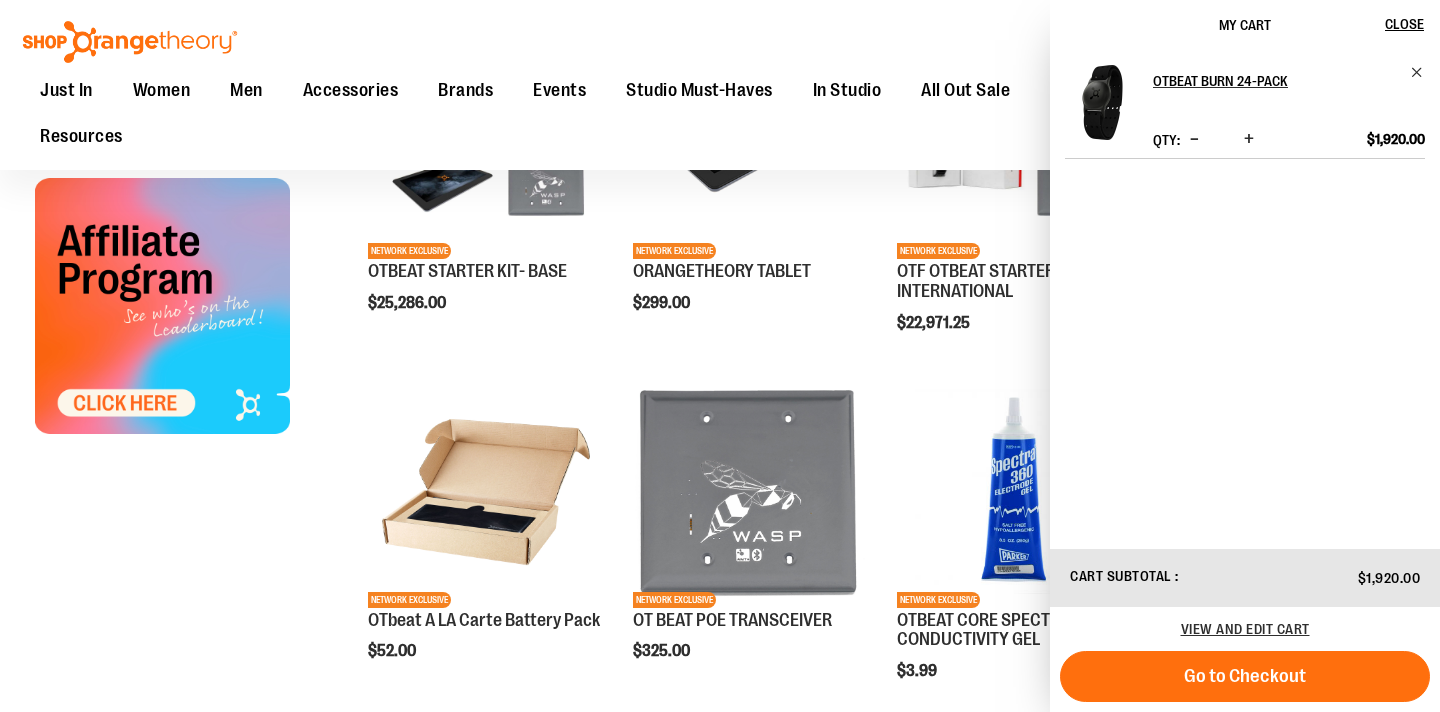 click on "**********" at bounding box center (720, 557) 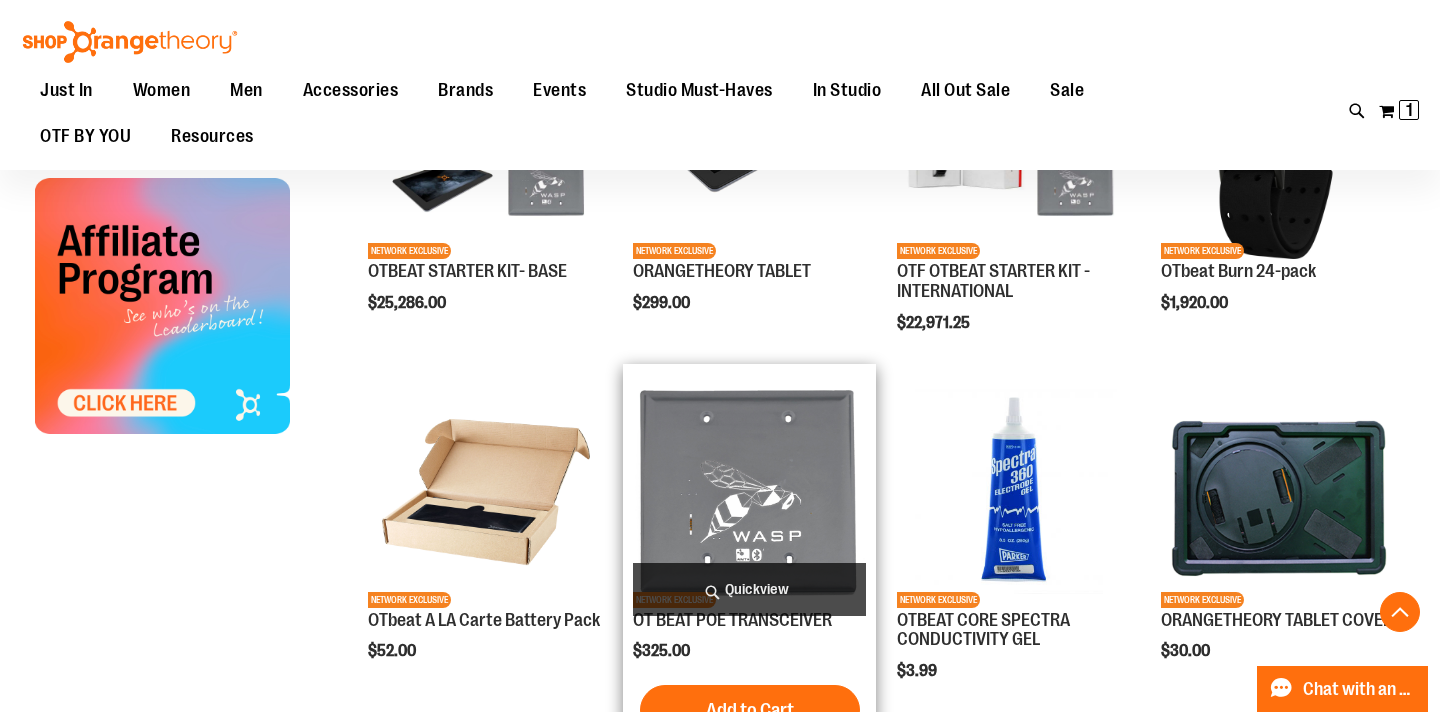 scroll, scrollTop: 1128, scrollLeft: 0, axis: vertical 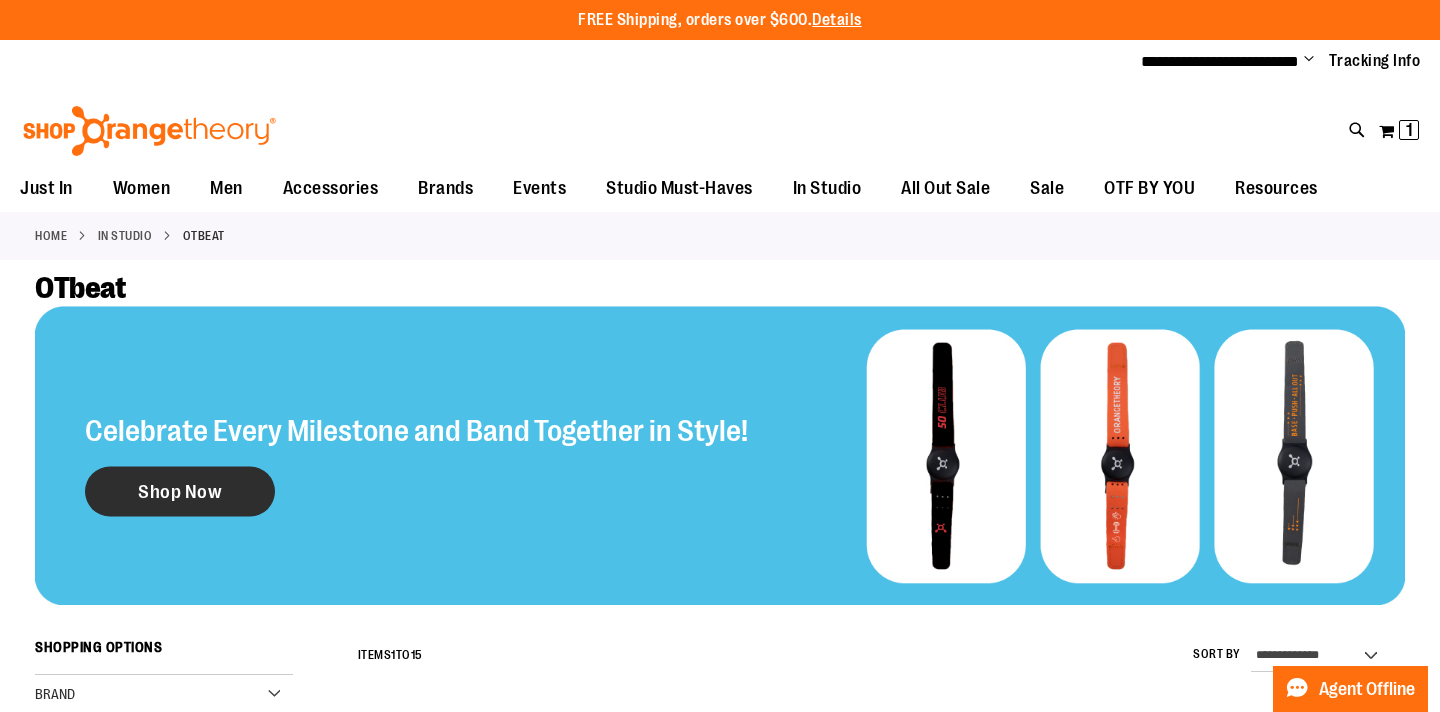 click on "Shop Now" at bounding box center [180, 492] 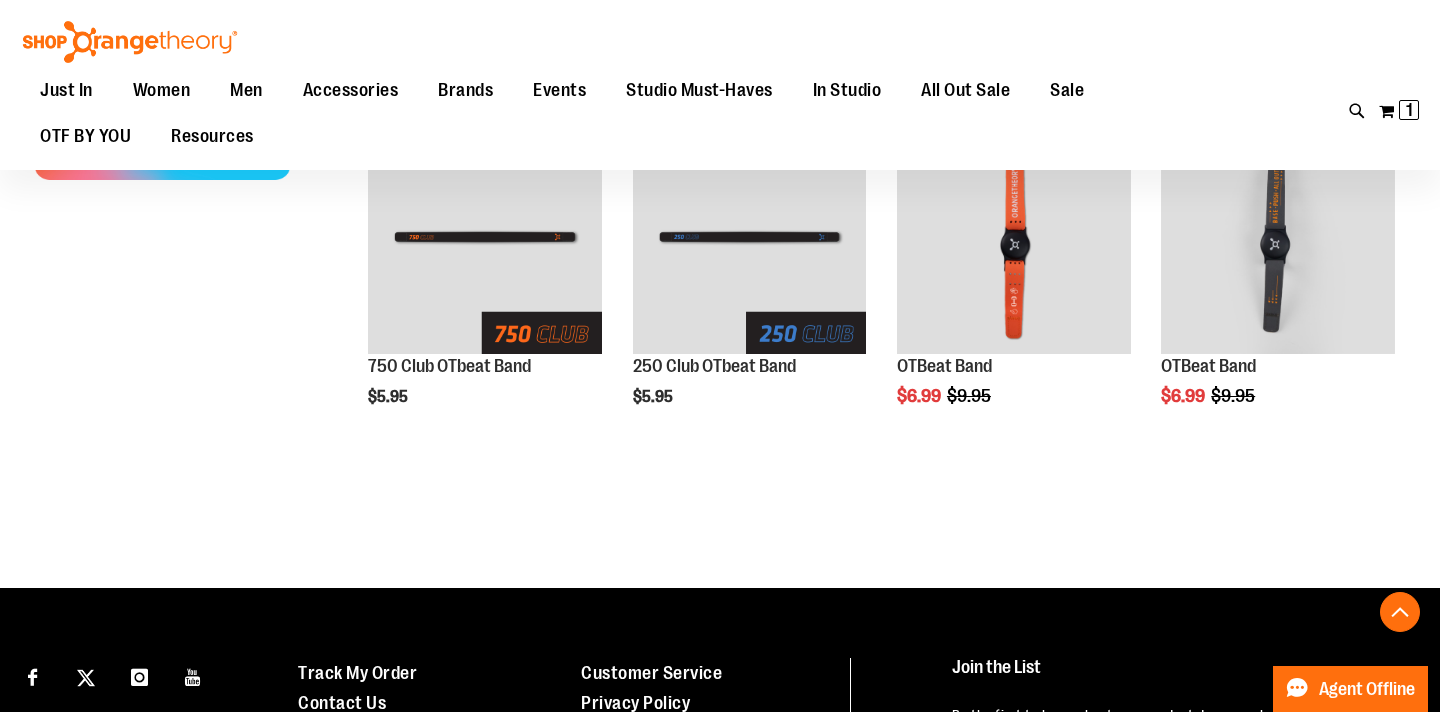 scroll, scrollTop: 619, scrollLeft: 0, axis: vertical 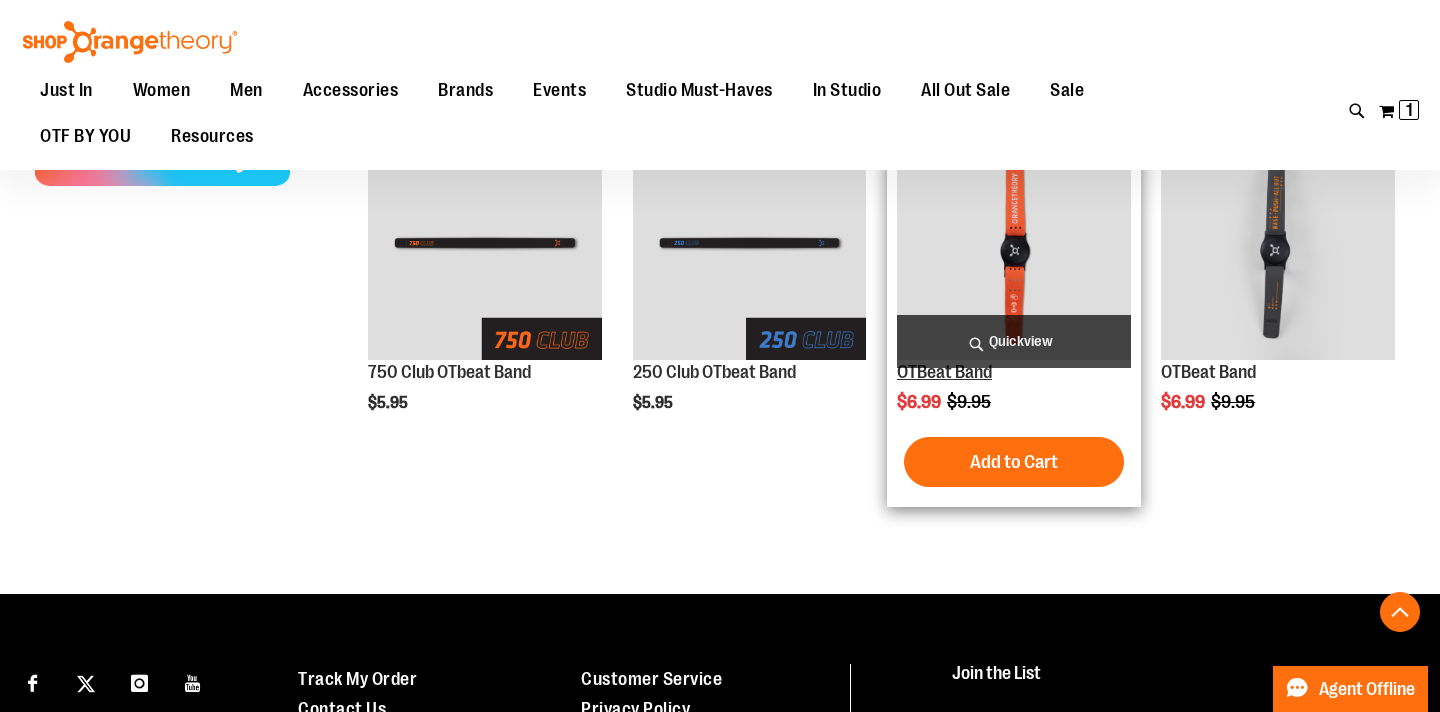 click on "OTBeat Band" at bounding box center (944, 372) 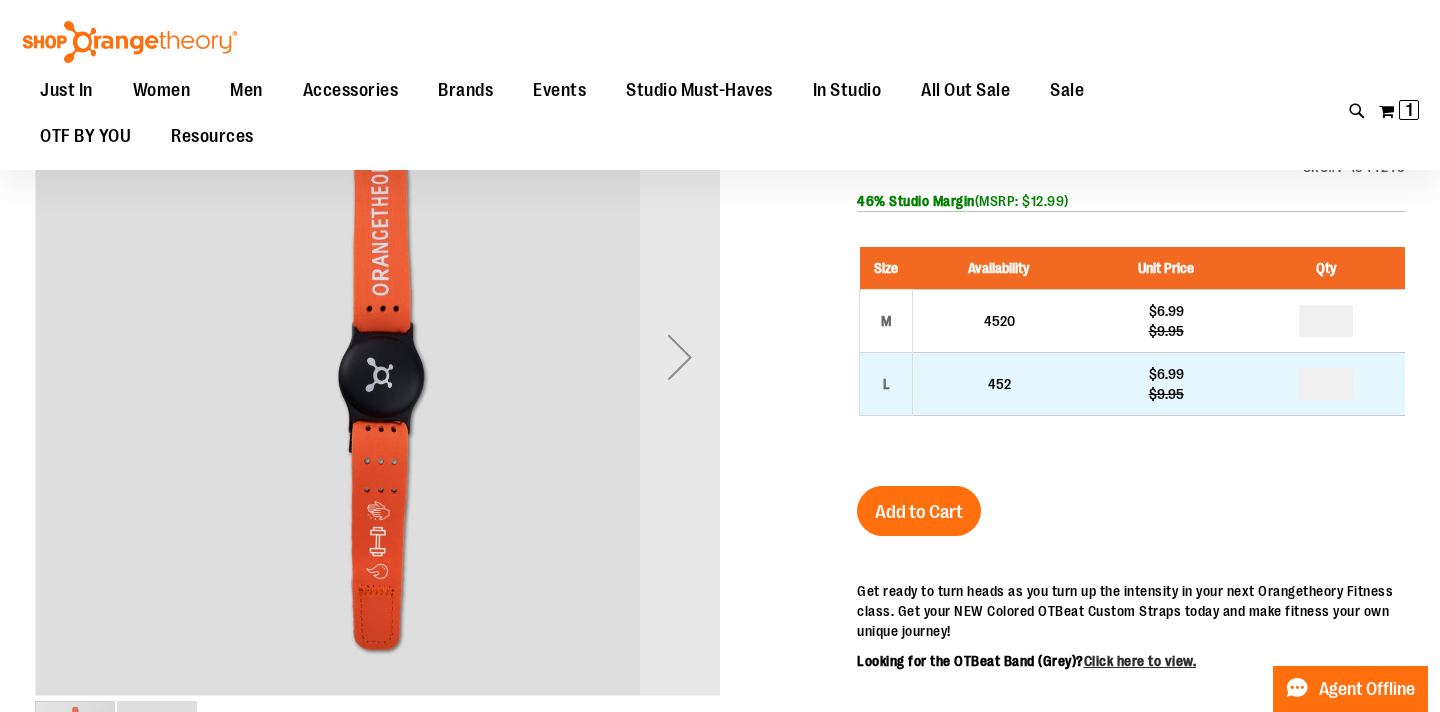 scroll, scrollTop: 181, scrollLeft: 0, axis: vertical 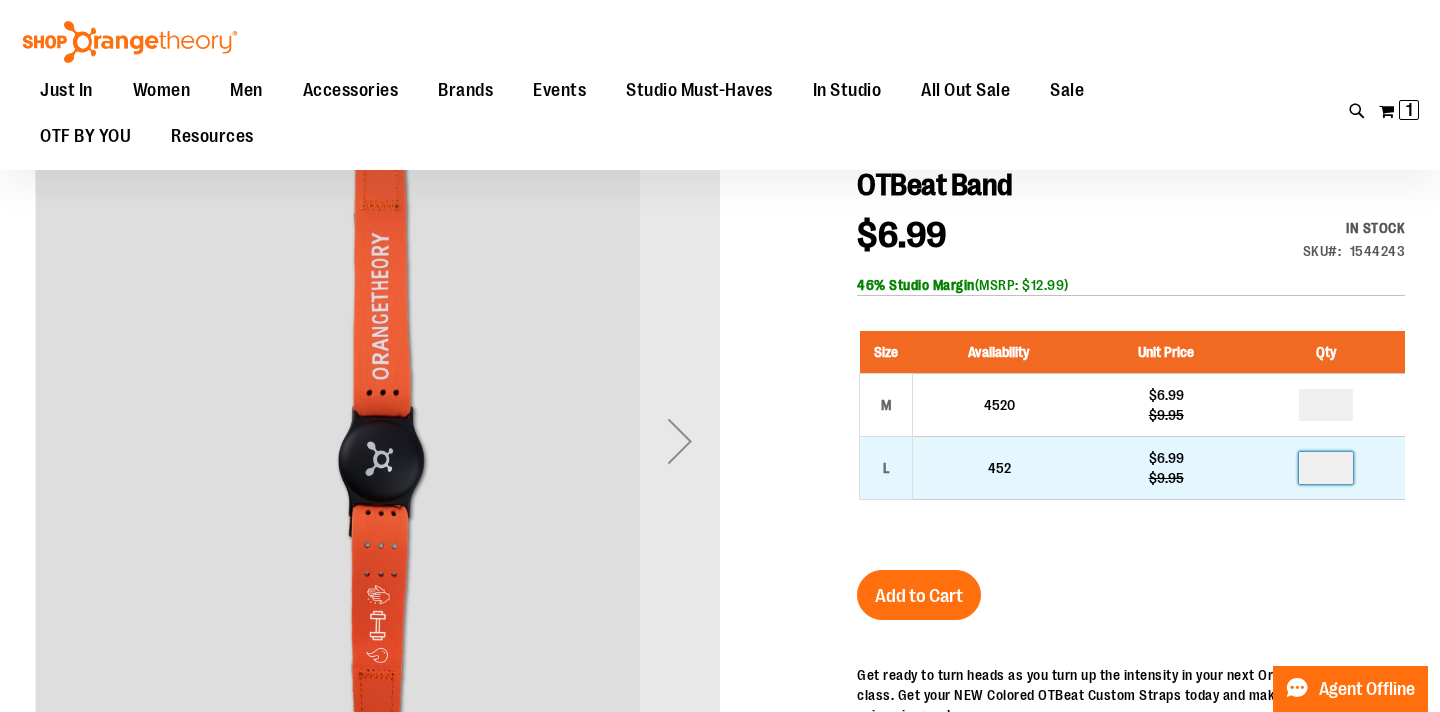 type 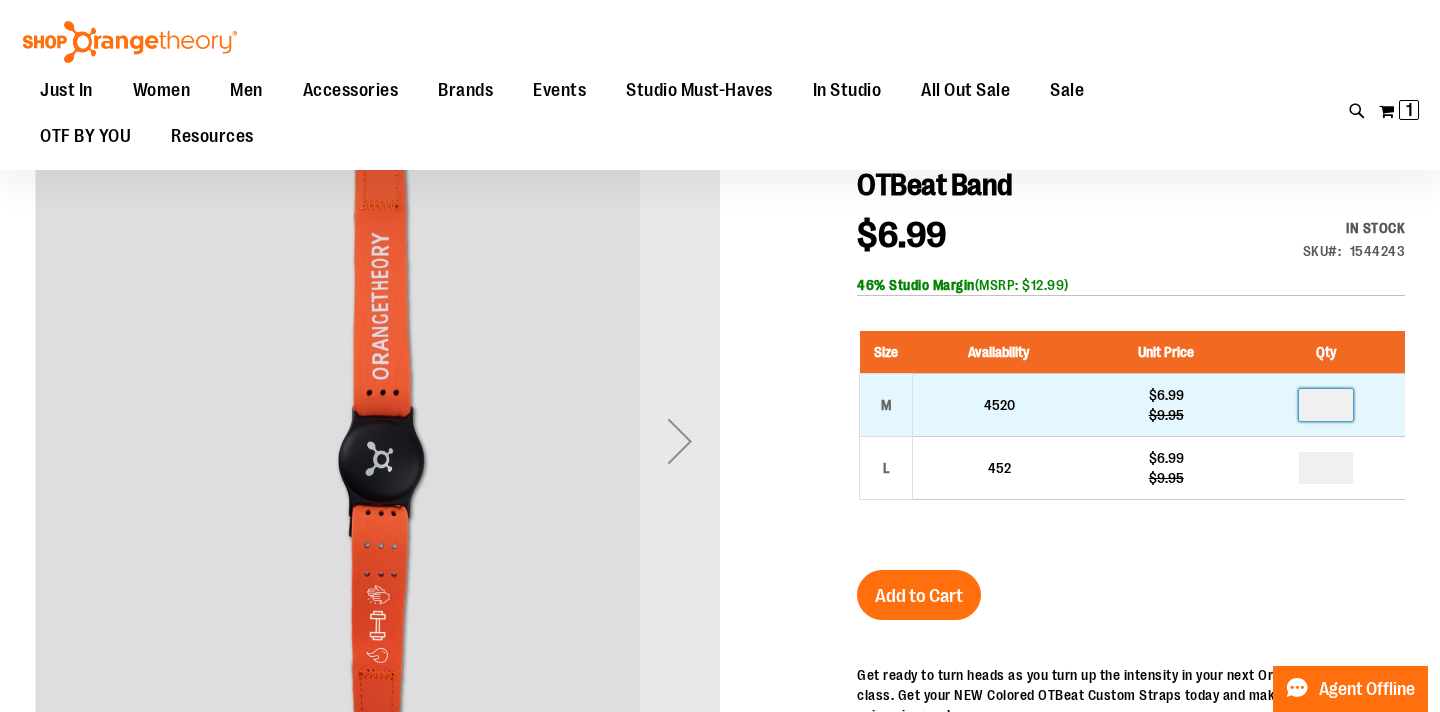 type 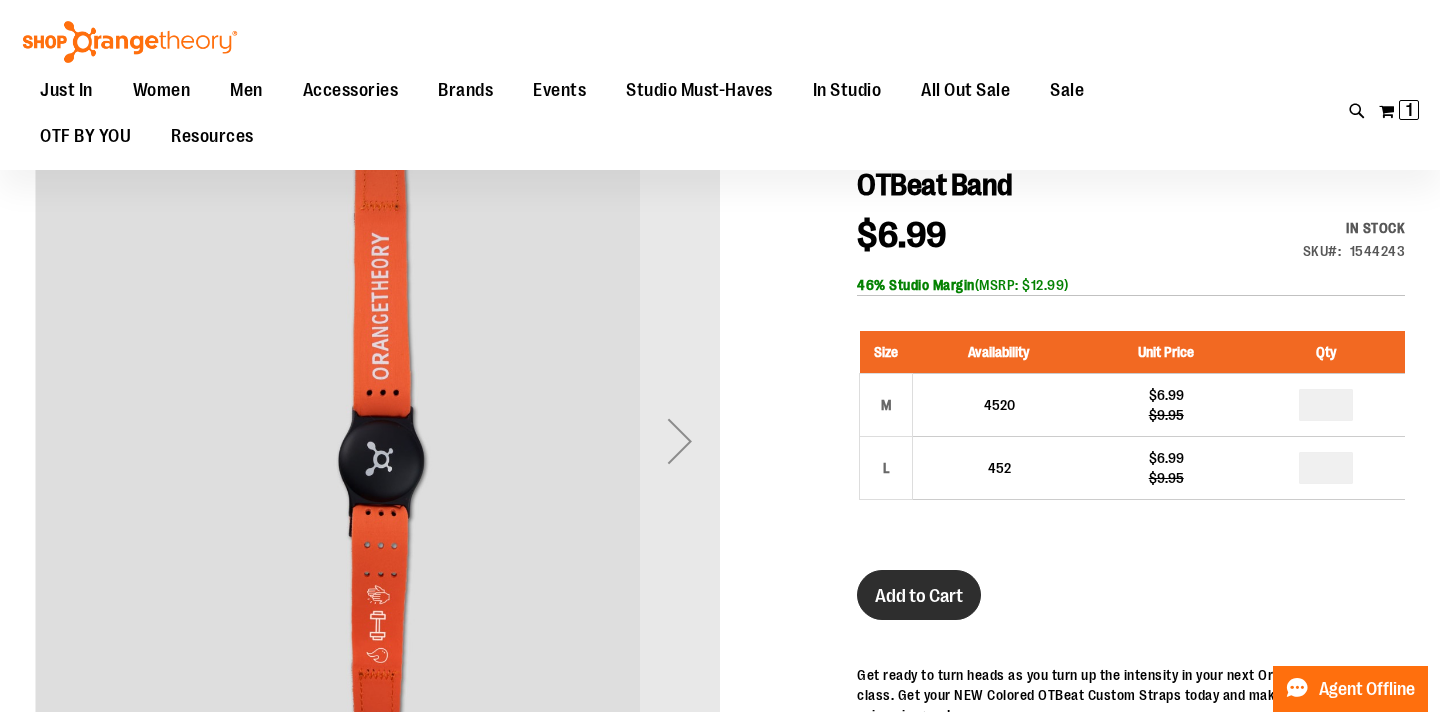 click on "Add to Cart" at bounding box center [919, 596] 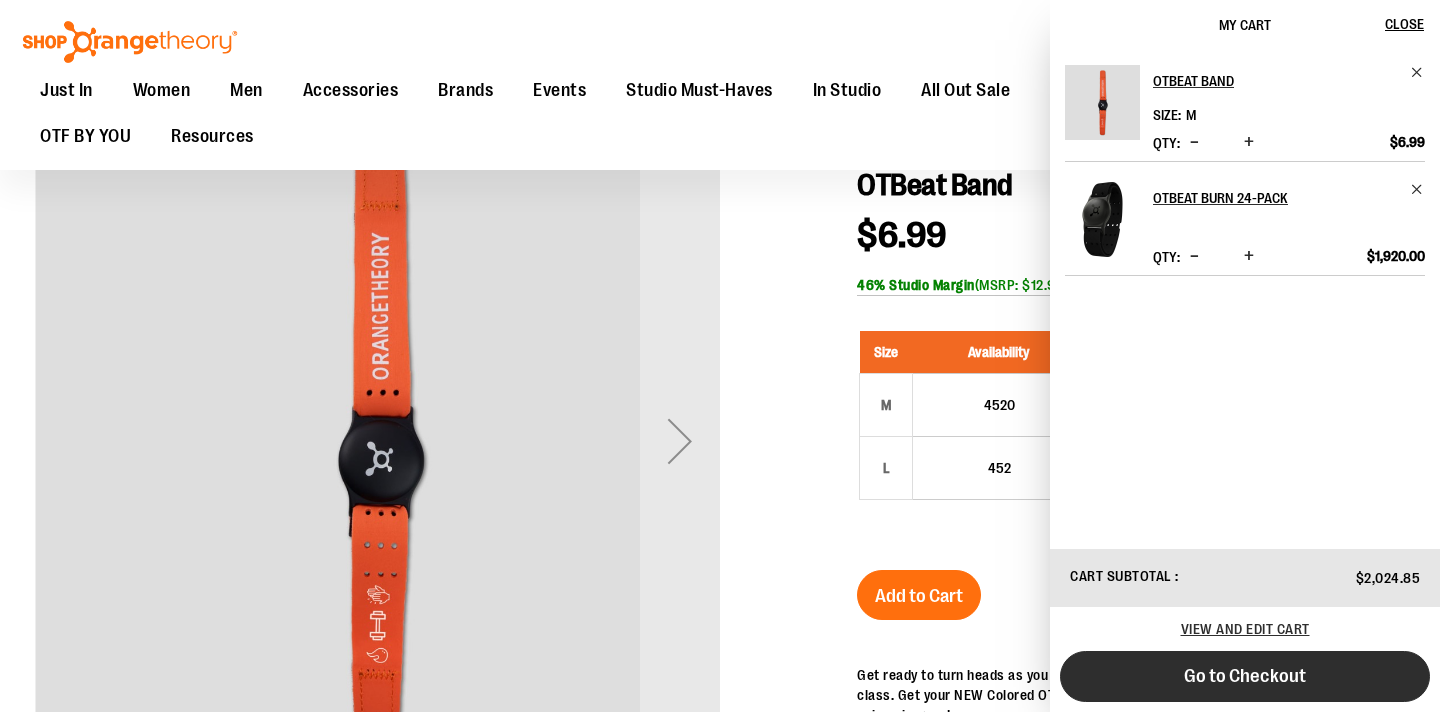 click on "Go to Checkout" at bounding box center (1245, 676) 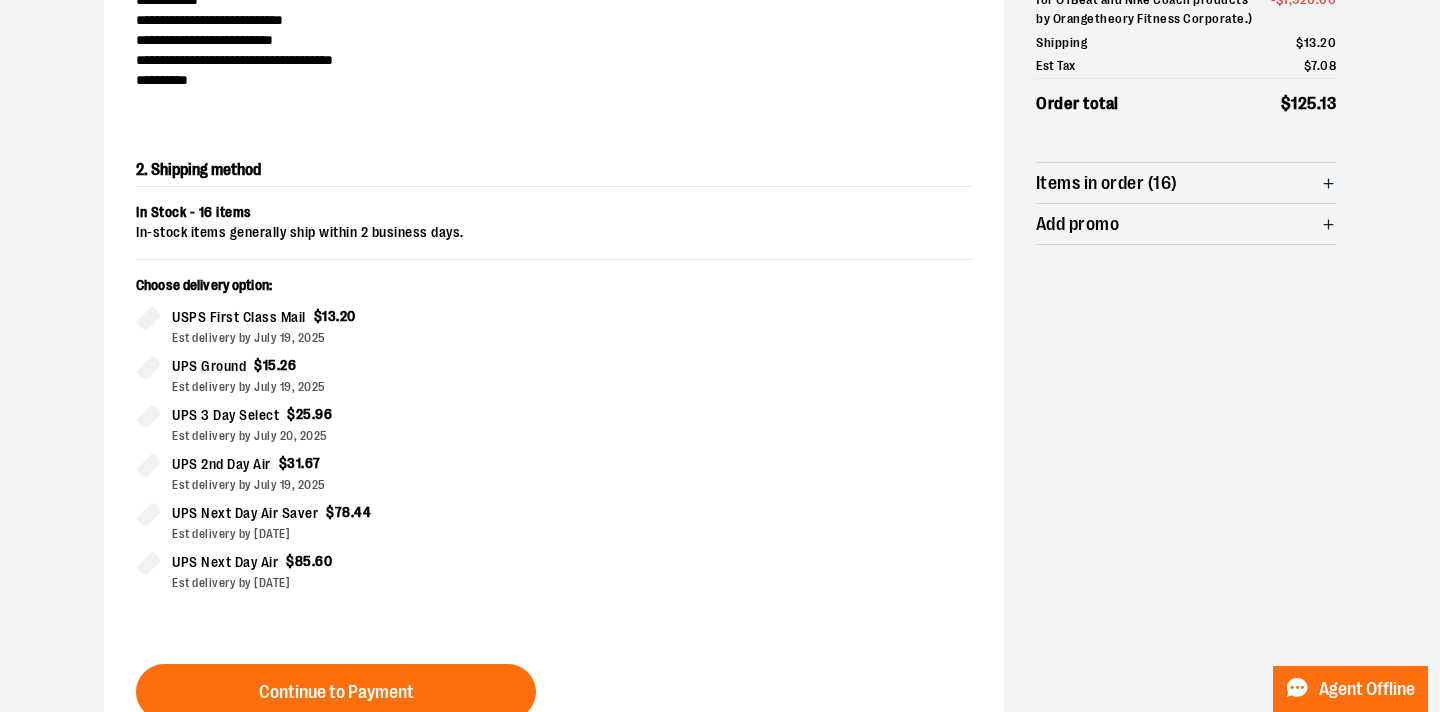 scroll, scrollTop: 361, scrollLeft: 0, axis: vertical 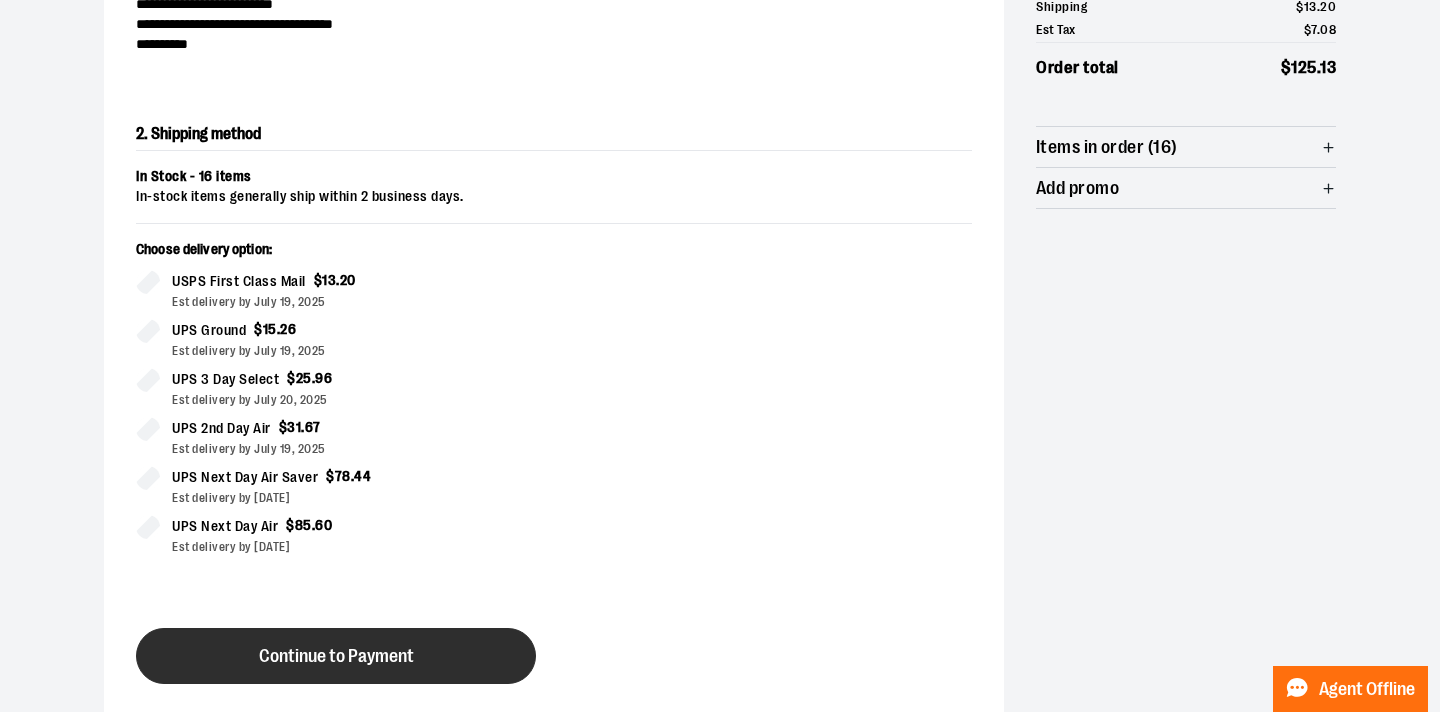 click on "Continue to Payment" at bounding box center [336, 656] 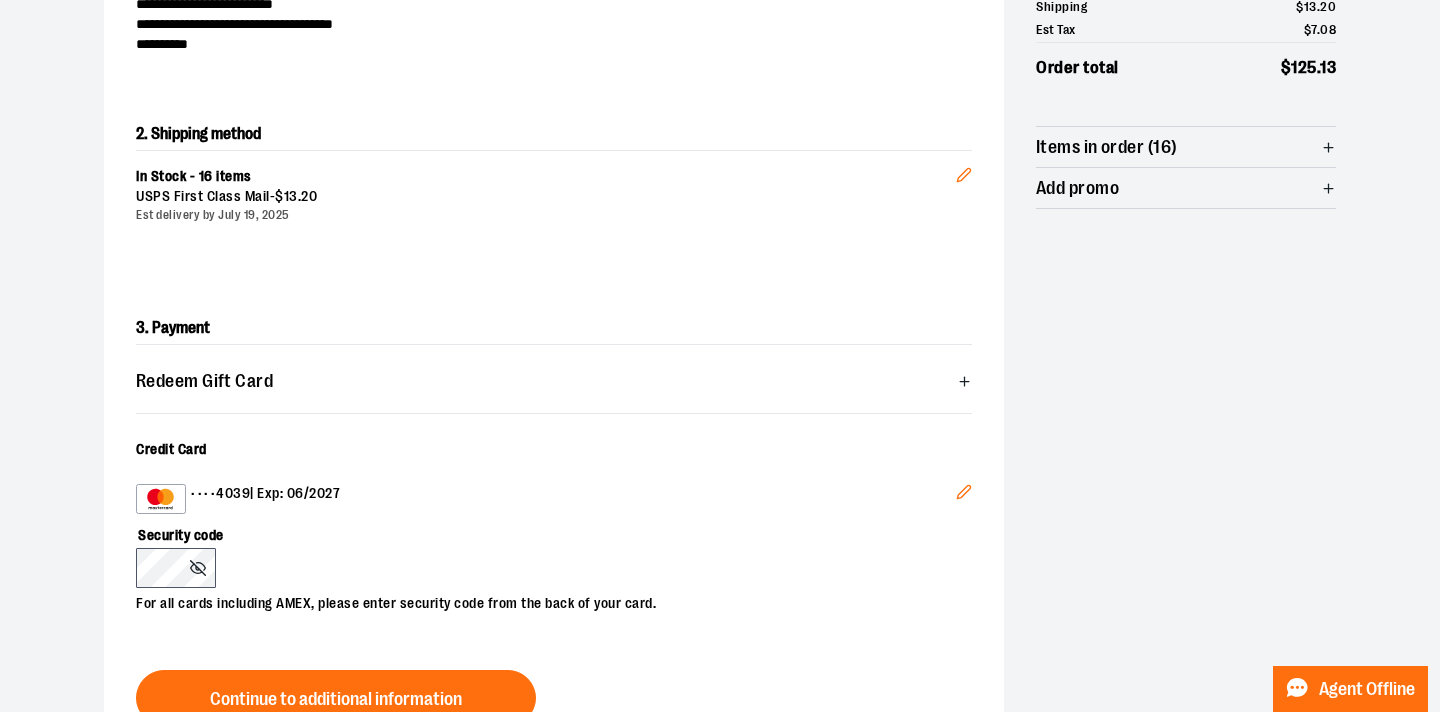 click 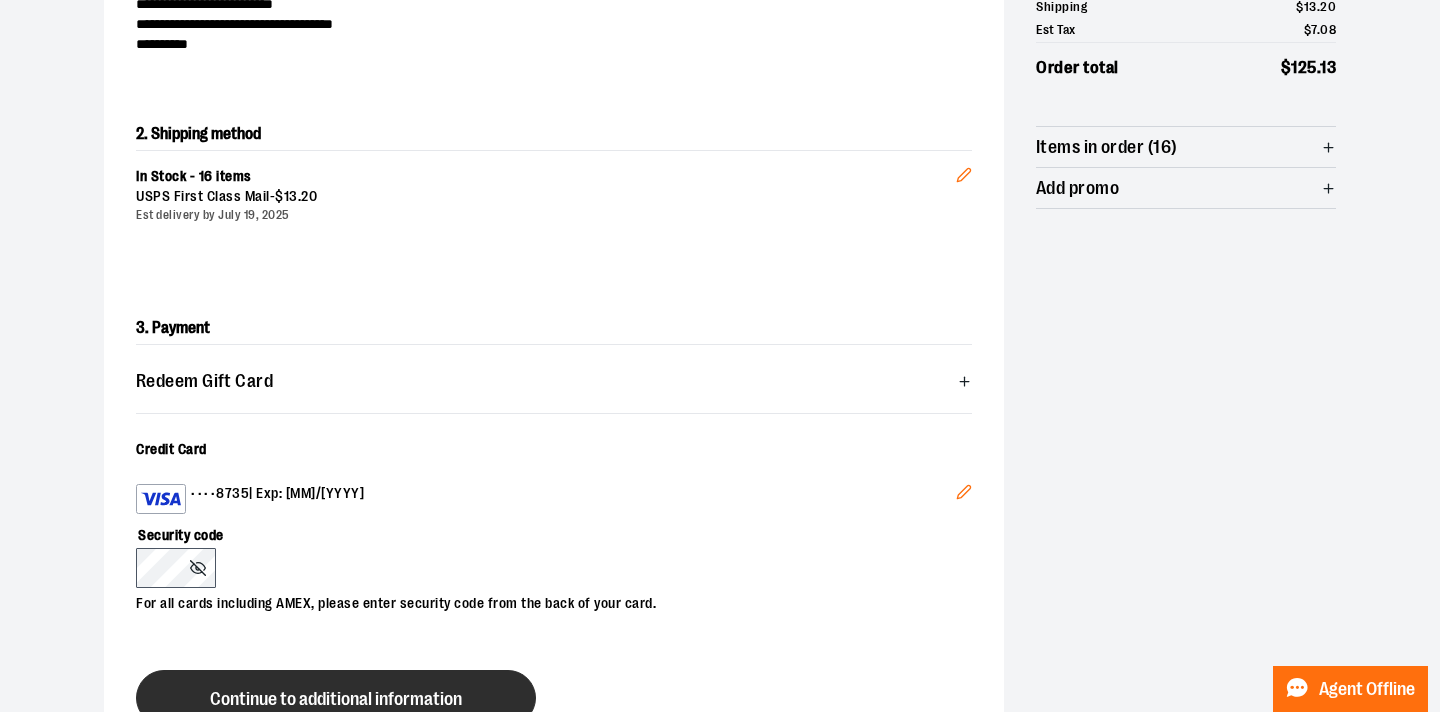 click on "Continue to additional information" at bounding box center [336, 698] 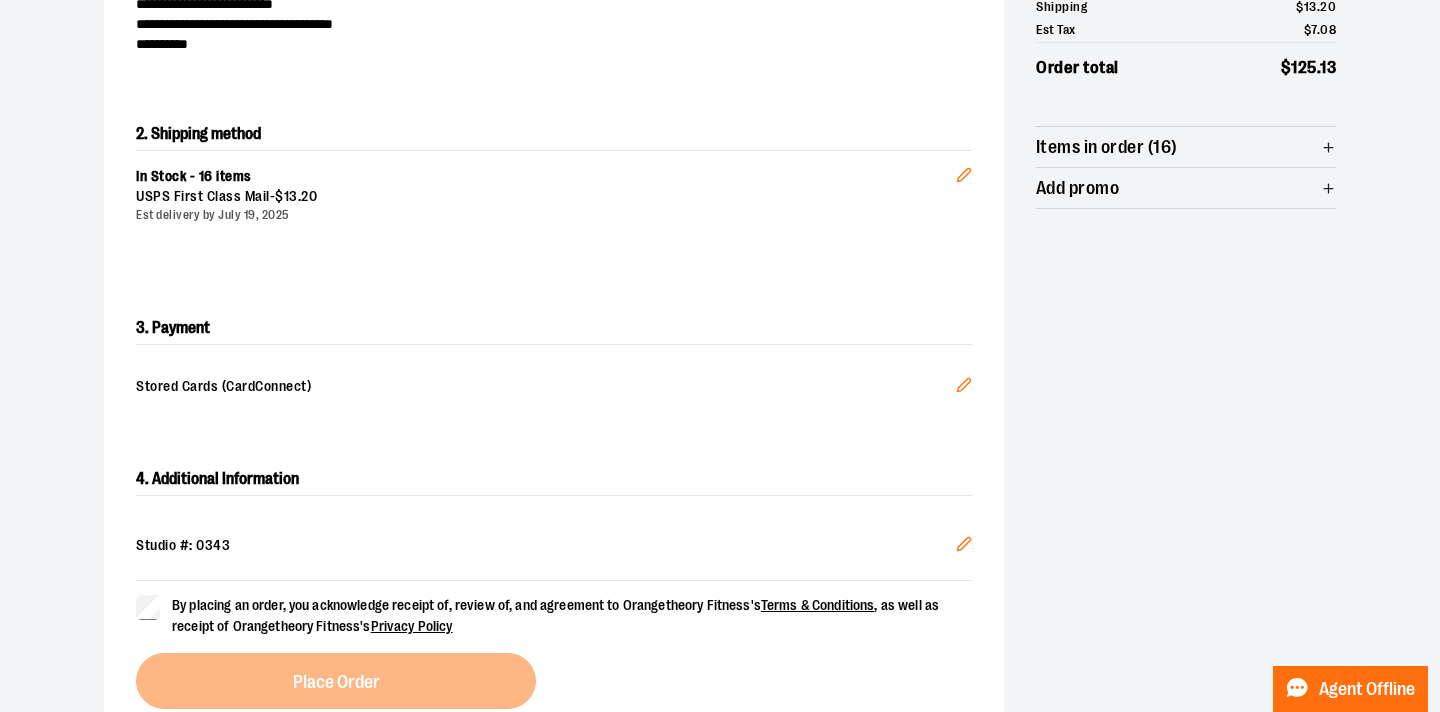 click 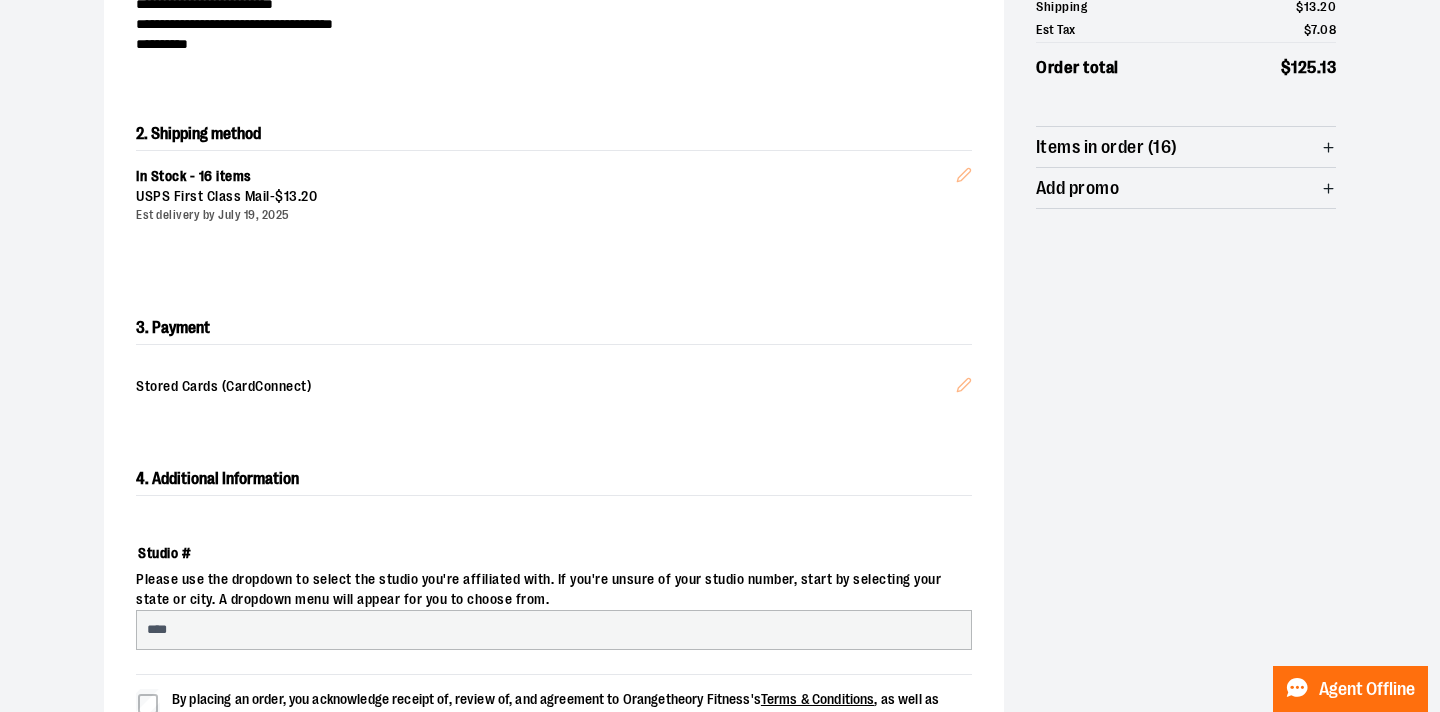 select on "***" 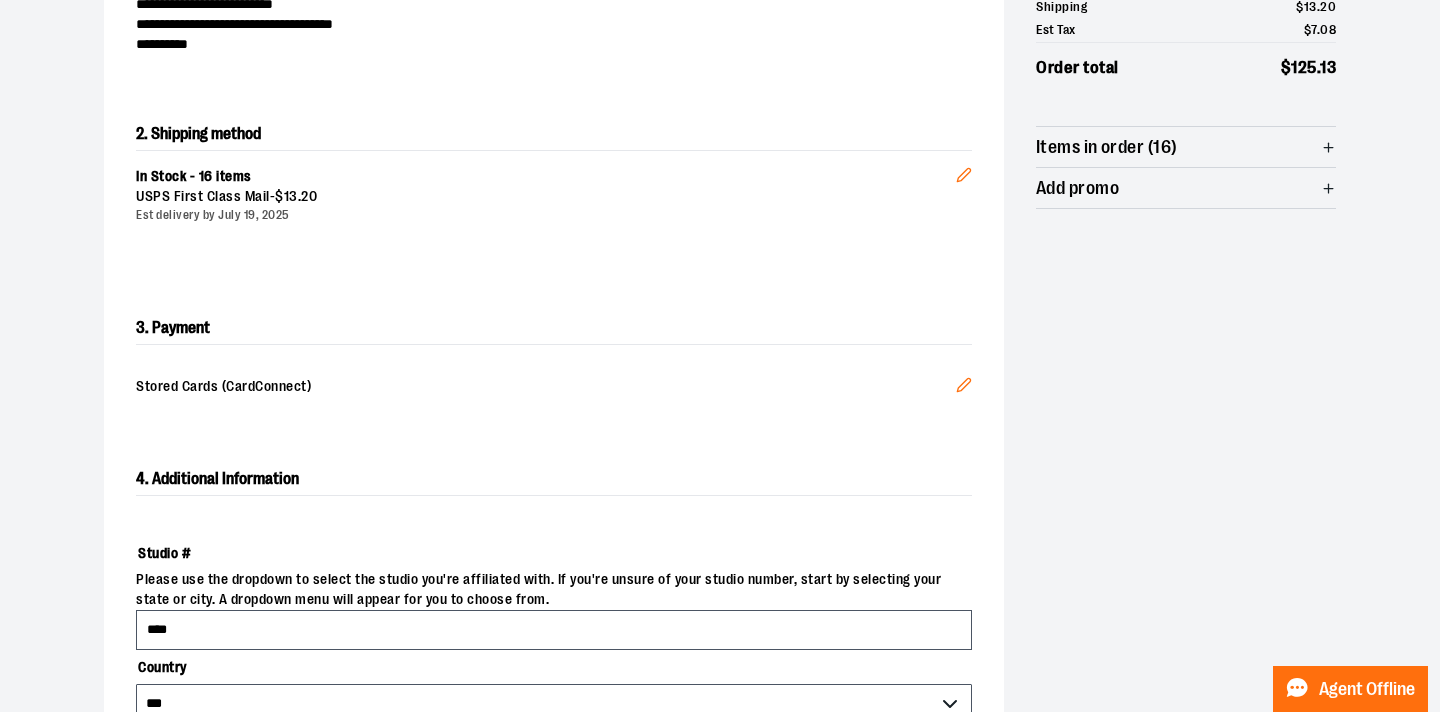 click on "Country" at bounding box center (554, 667) 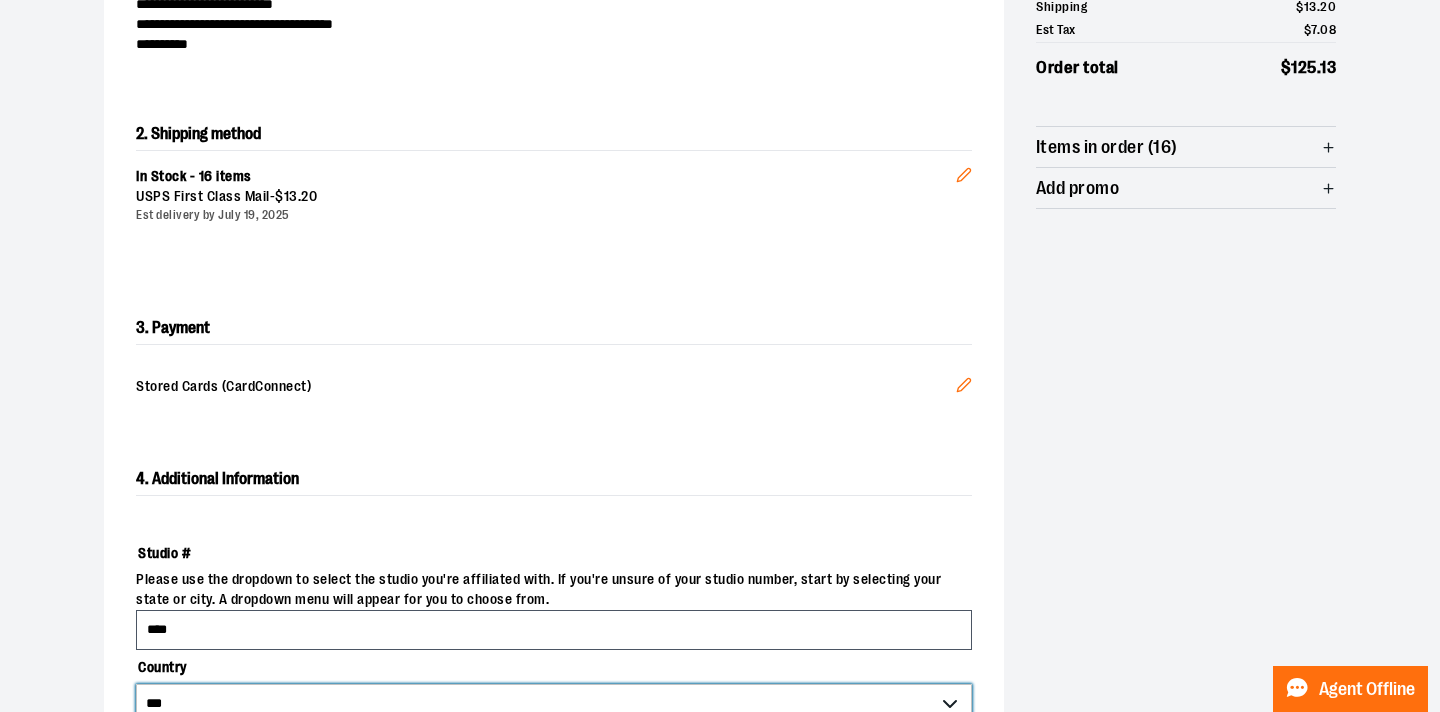 click on "*** *** ******* *** *** *** ** *** *** *** *** *** *** *** *** *** *** *** *** ** *** *** *** ***" at bounding box center [554, 704] 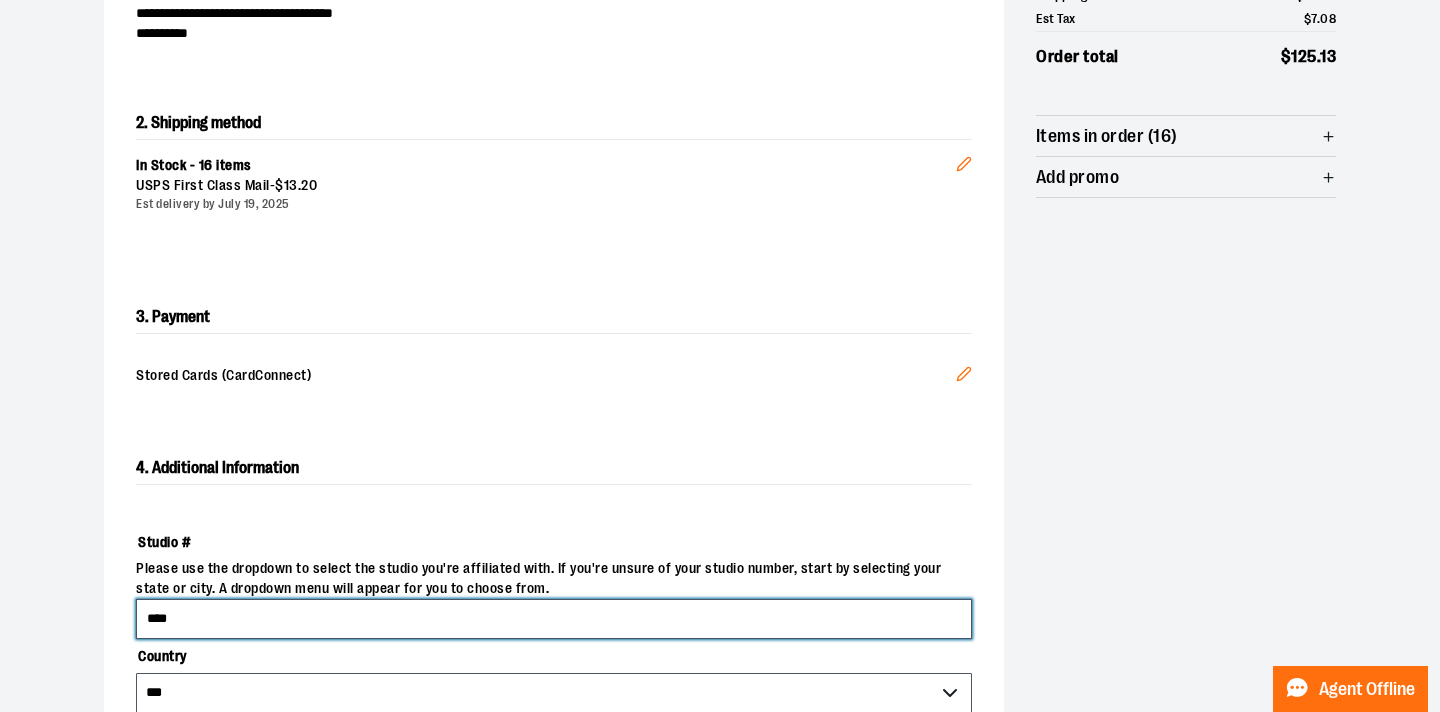 click on "****" at bounding box center (554, 619) 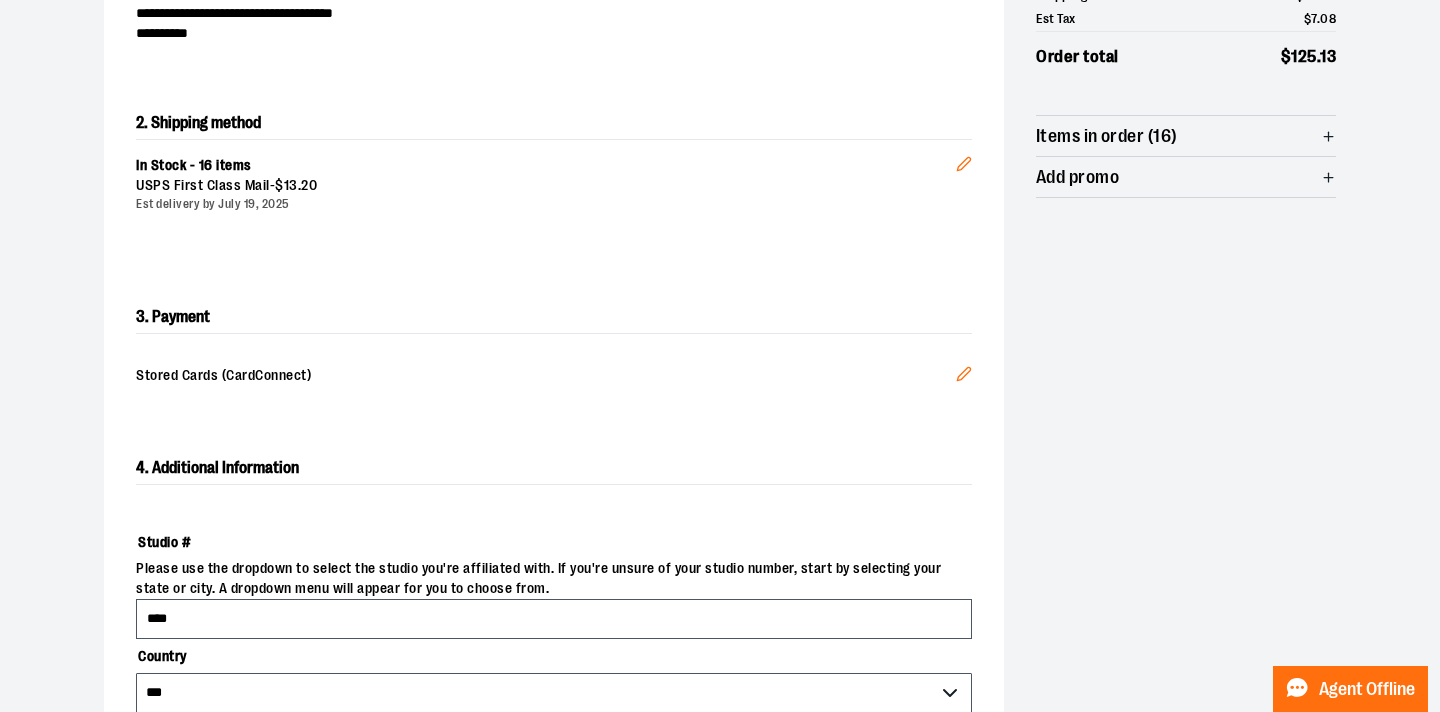 click on "Studio #" at bounding box center (554, 542) 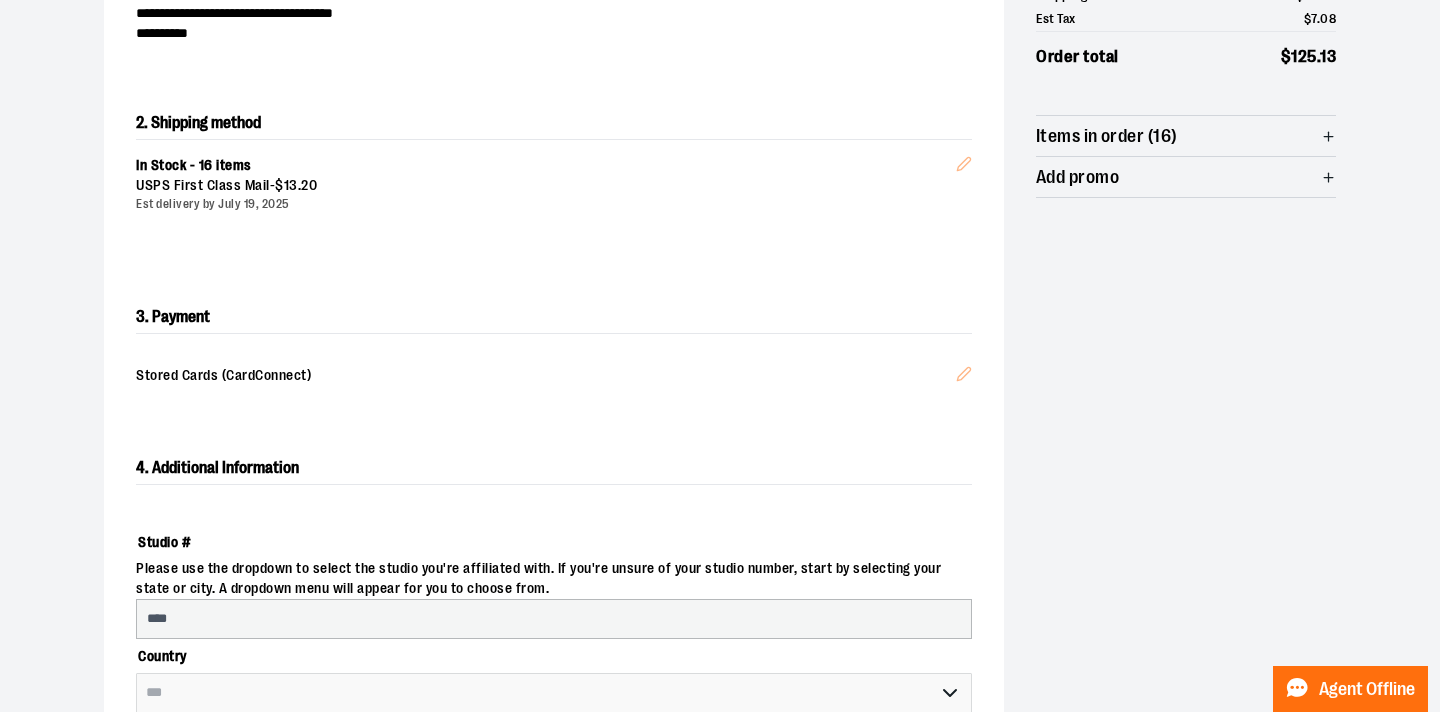 select on "*******" 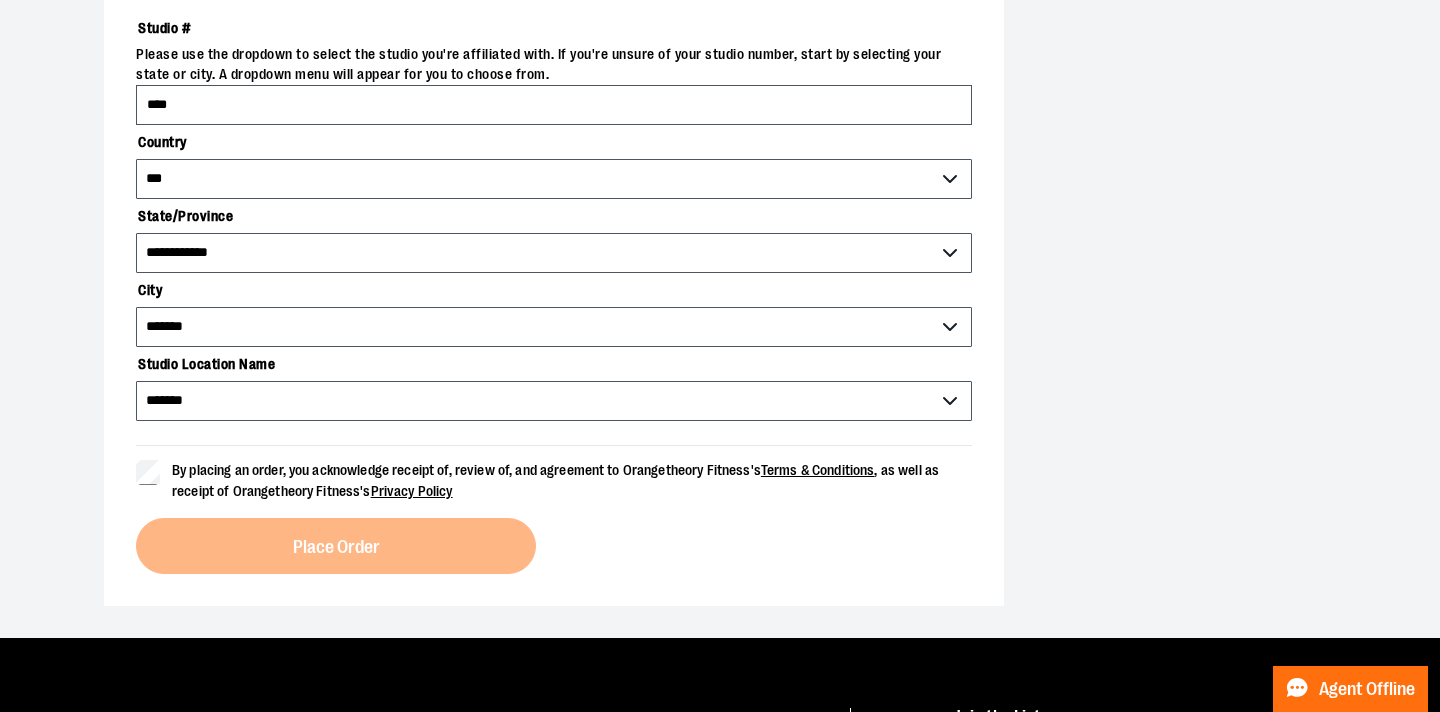 scroll, scrollTop: 958, scrollLeft: 0, axis: vertical 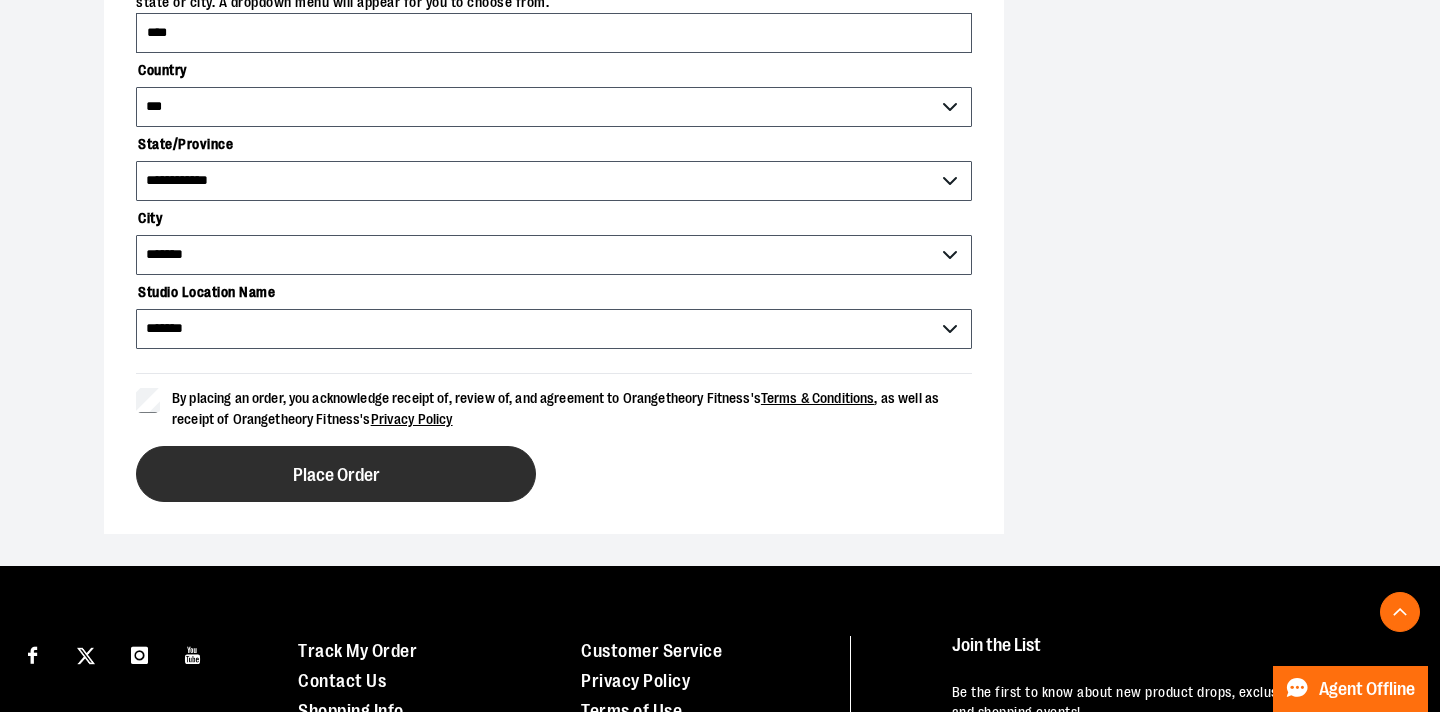 click on "Place Order" at bounding box center (336, 475) 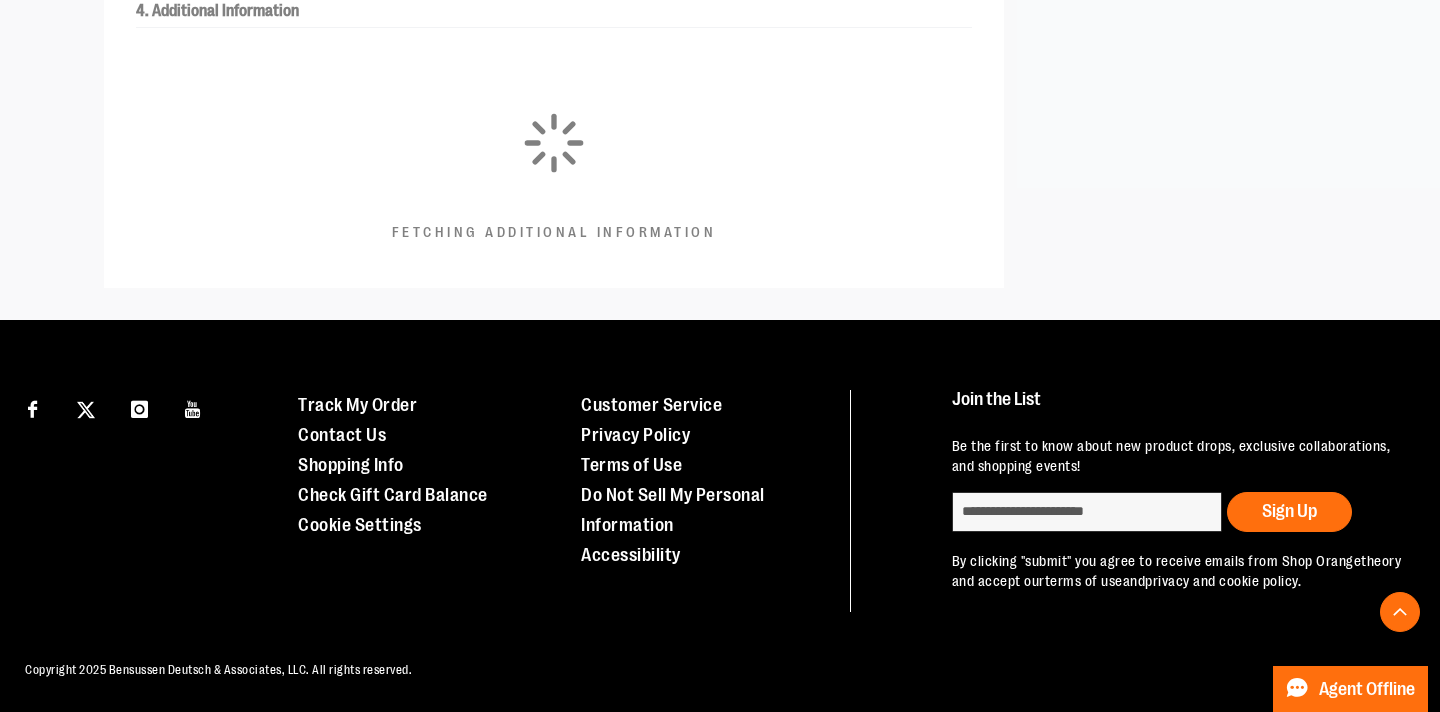 scroll, scrollTop: 586, scrollLeft: 0, axis: vertical 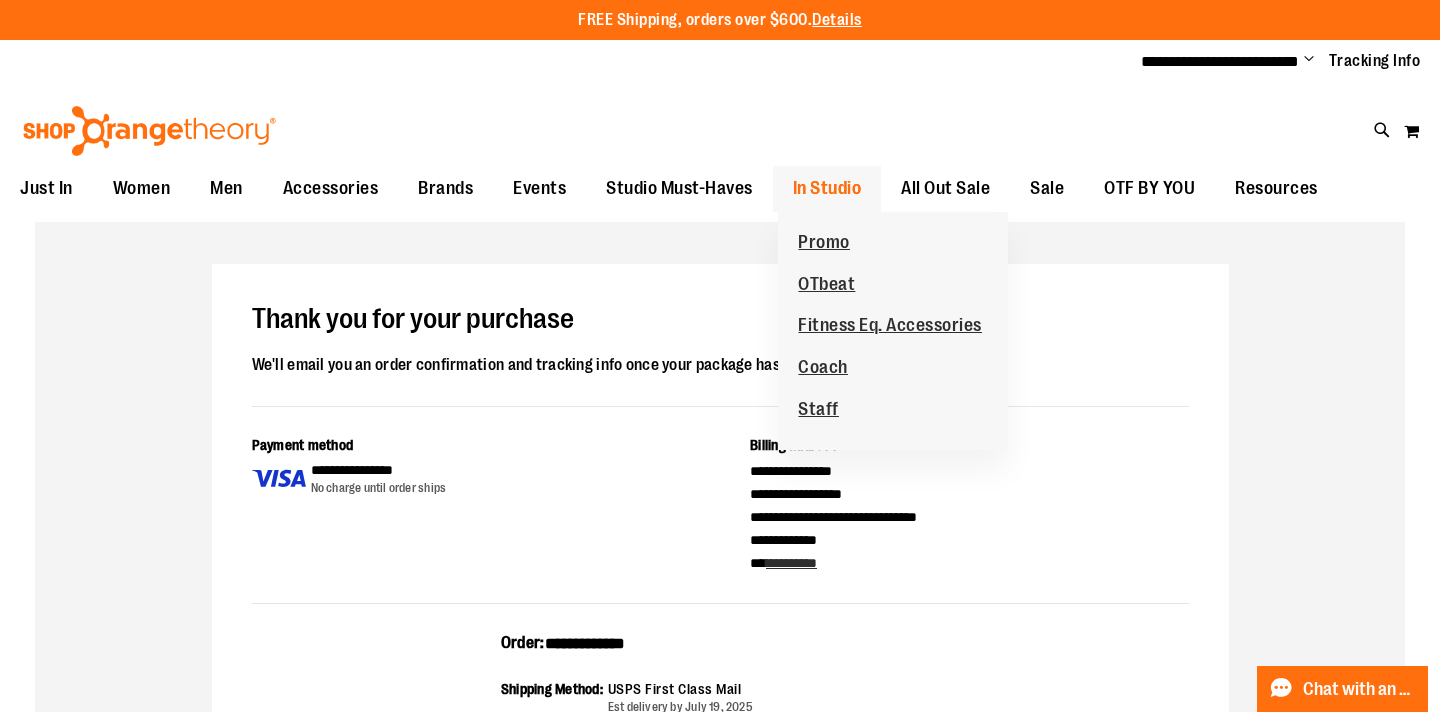 click on "In Studio" at bounding box center (827, 188) 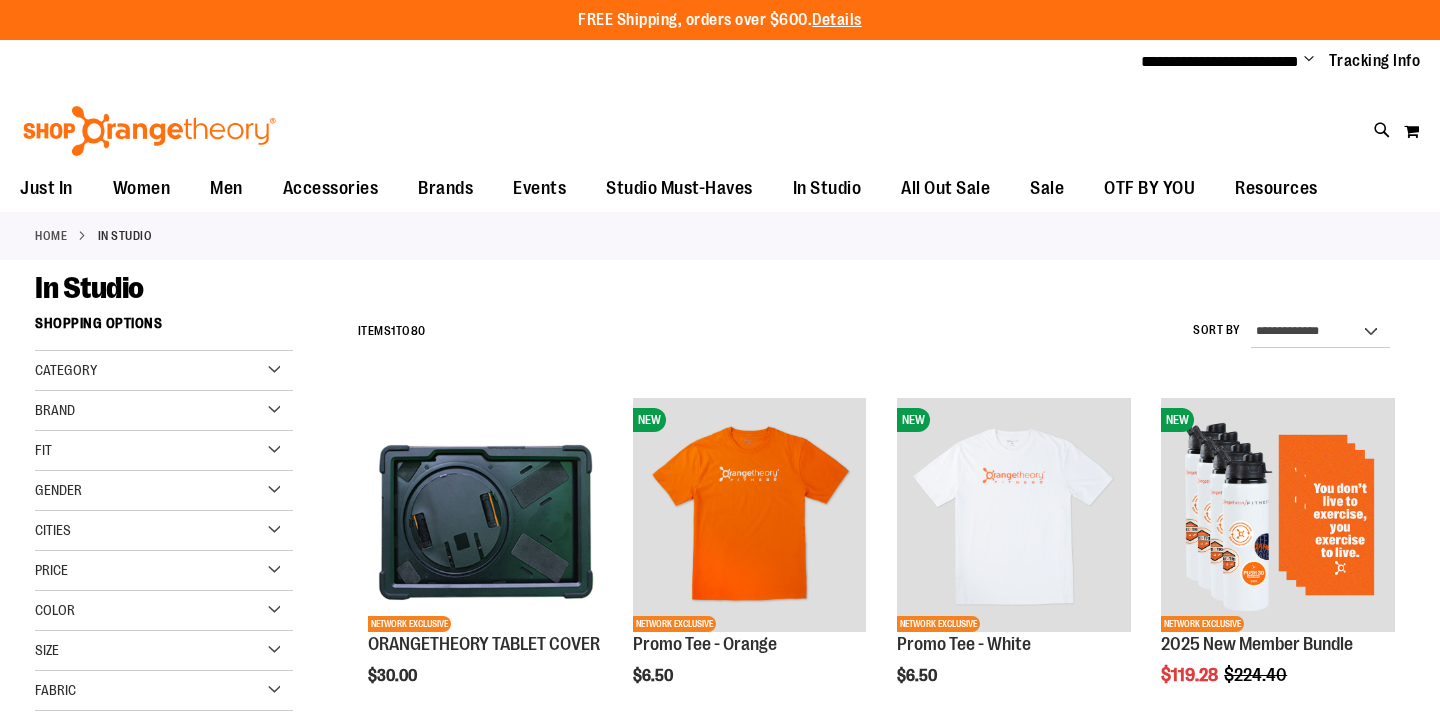 scroll, scrollTop: 0, scrollLeft: 0, axis: both 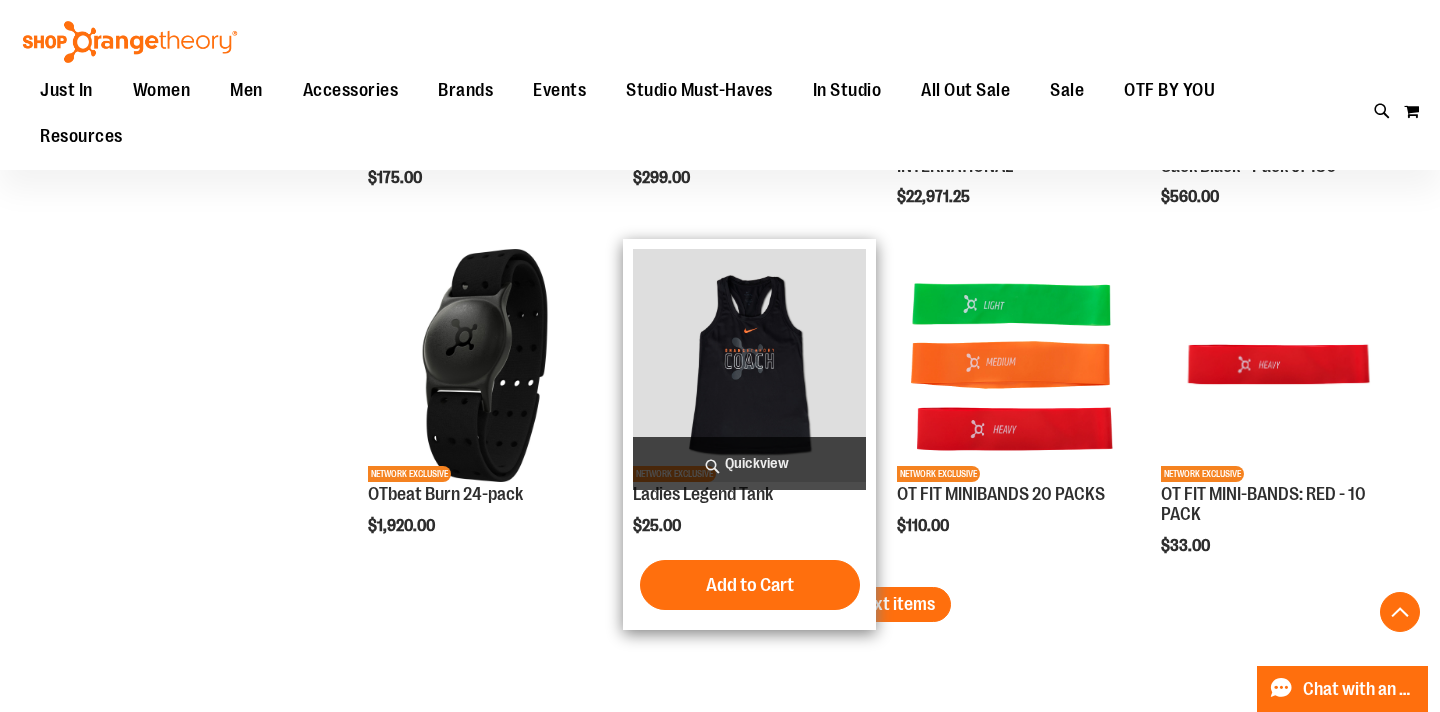 click at bounding box center [750, 366] 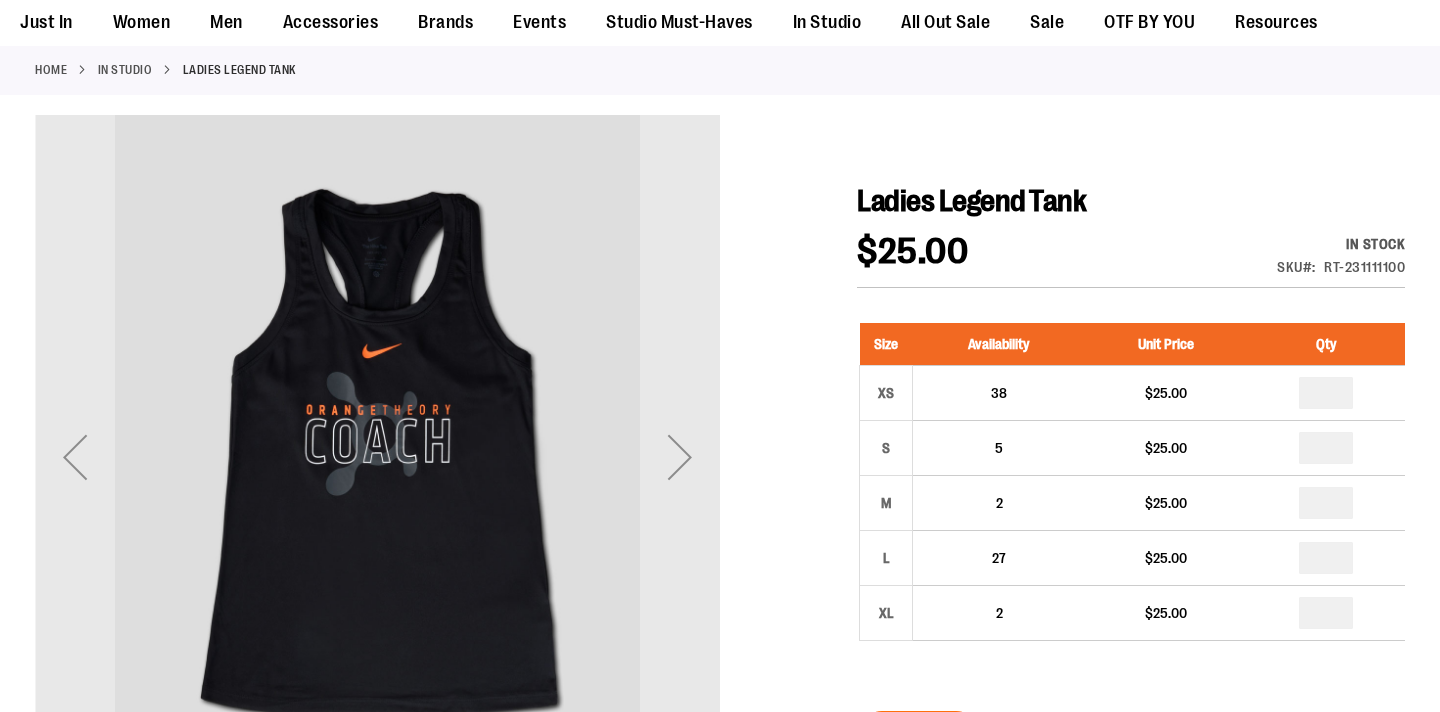 scroll, scrollTop: 190, scrollLeft: 0, axis: vertical 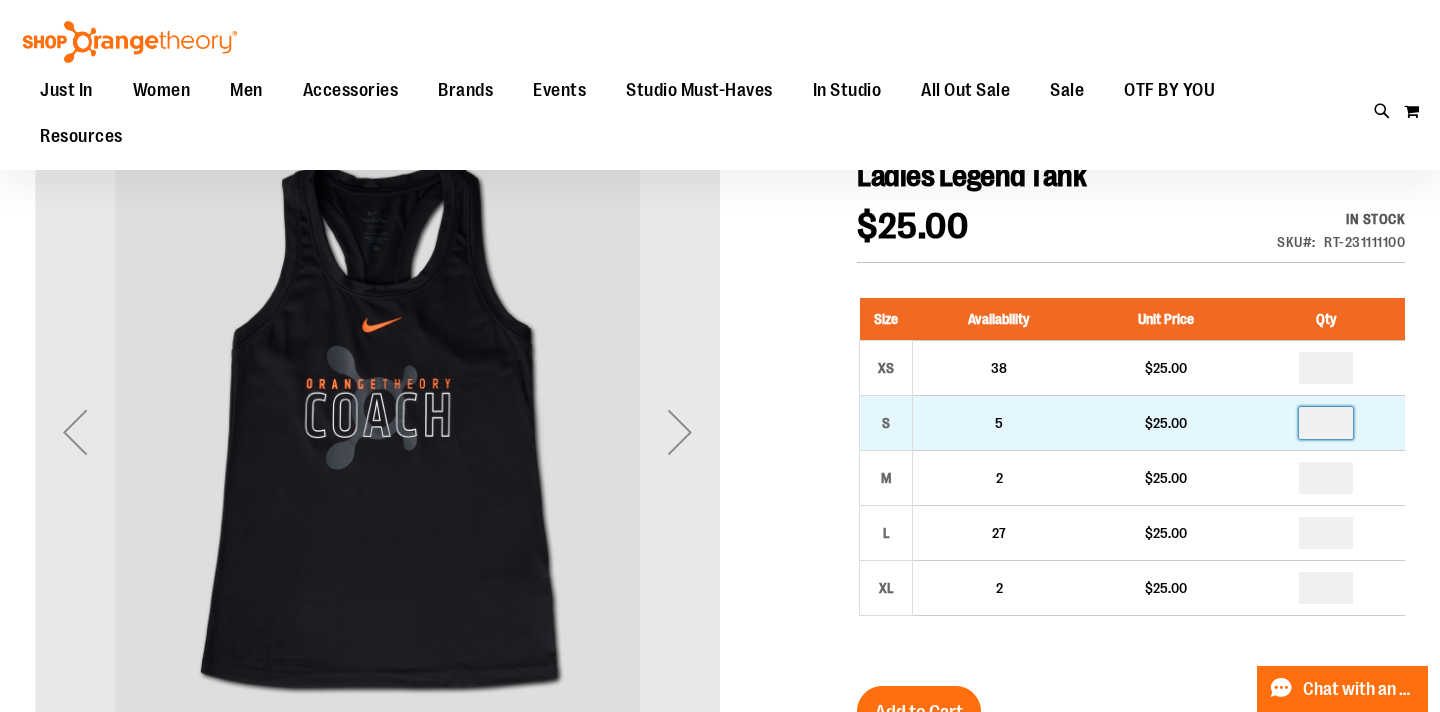 drag, startPoint x: 1335, startPoint y: 426, endPoint x: 1265, endPoint y: 426, distance: 70 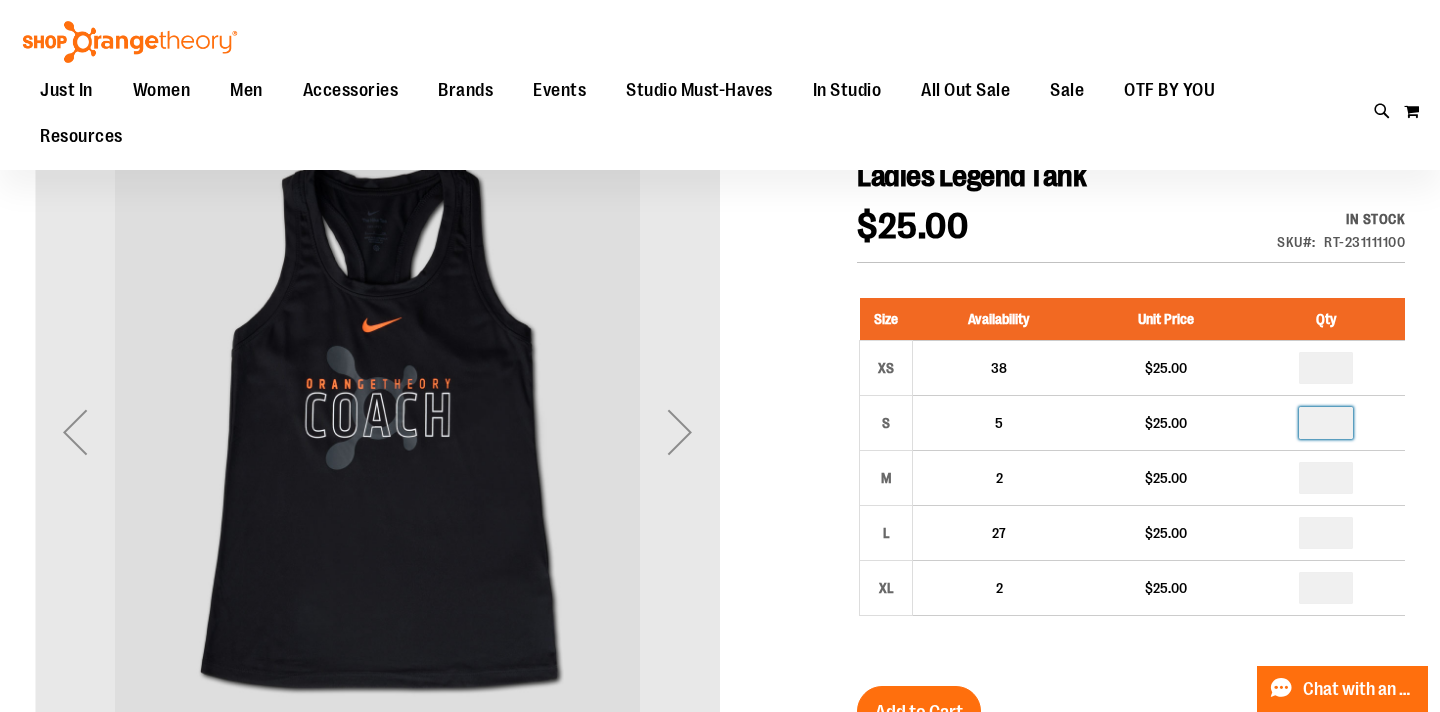 click at bounding box center (720, 655) 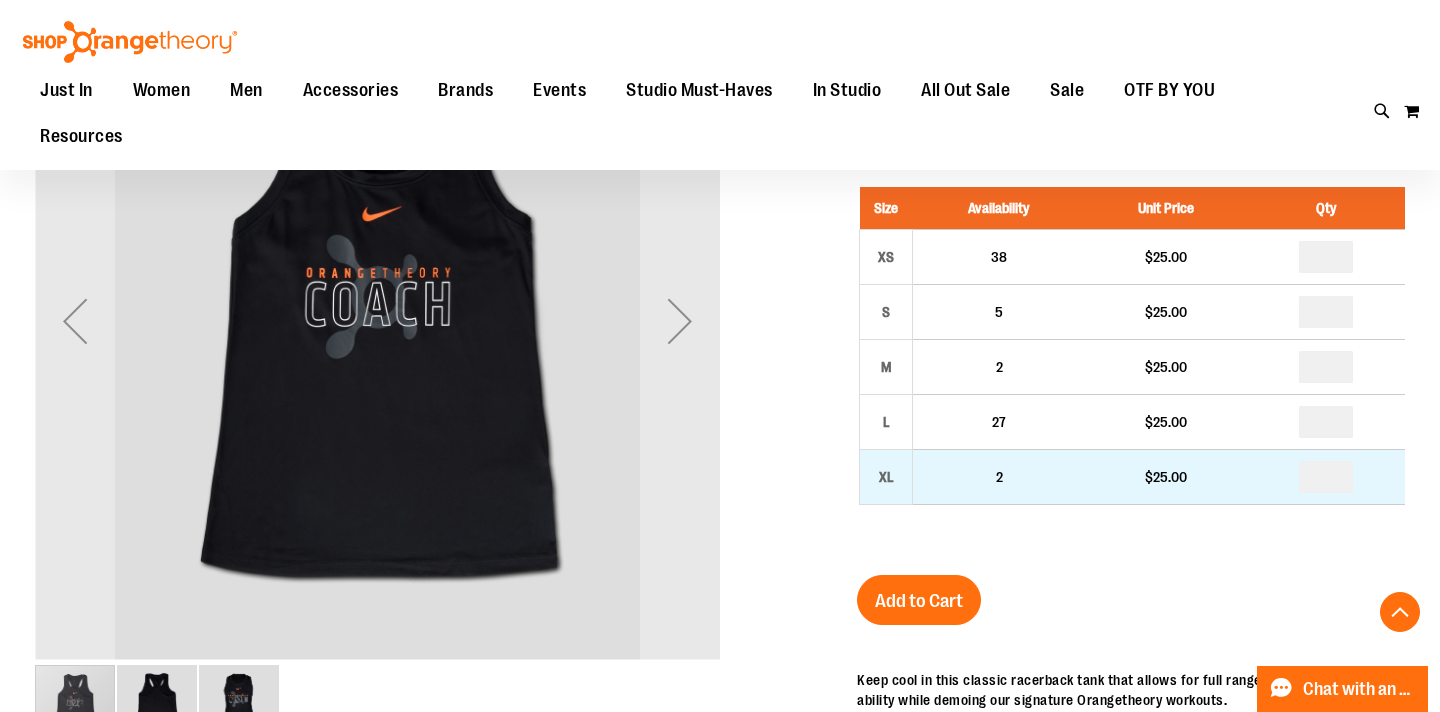 scroll, scrollTop: 433, scrollLeft: 0, axis: vertical 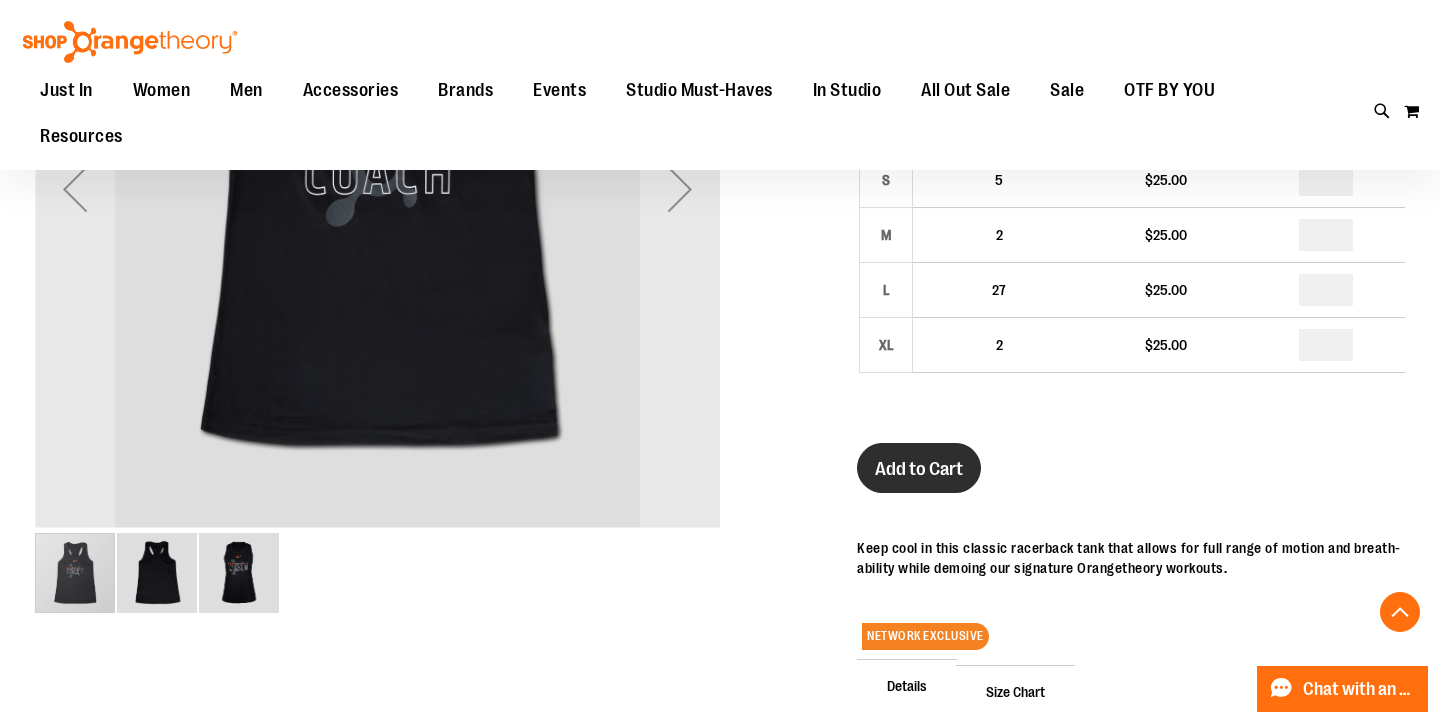 click on "Add to Cart" at bounding box center [919, 469] 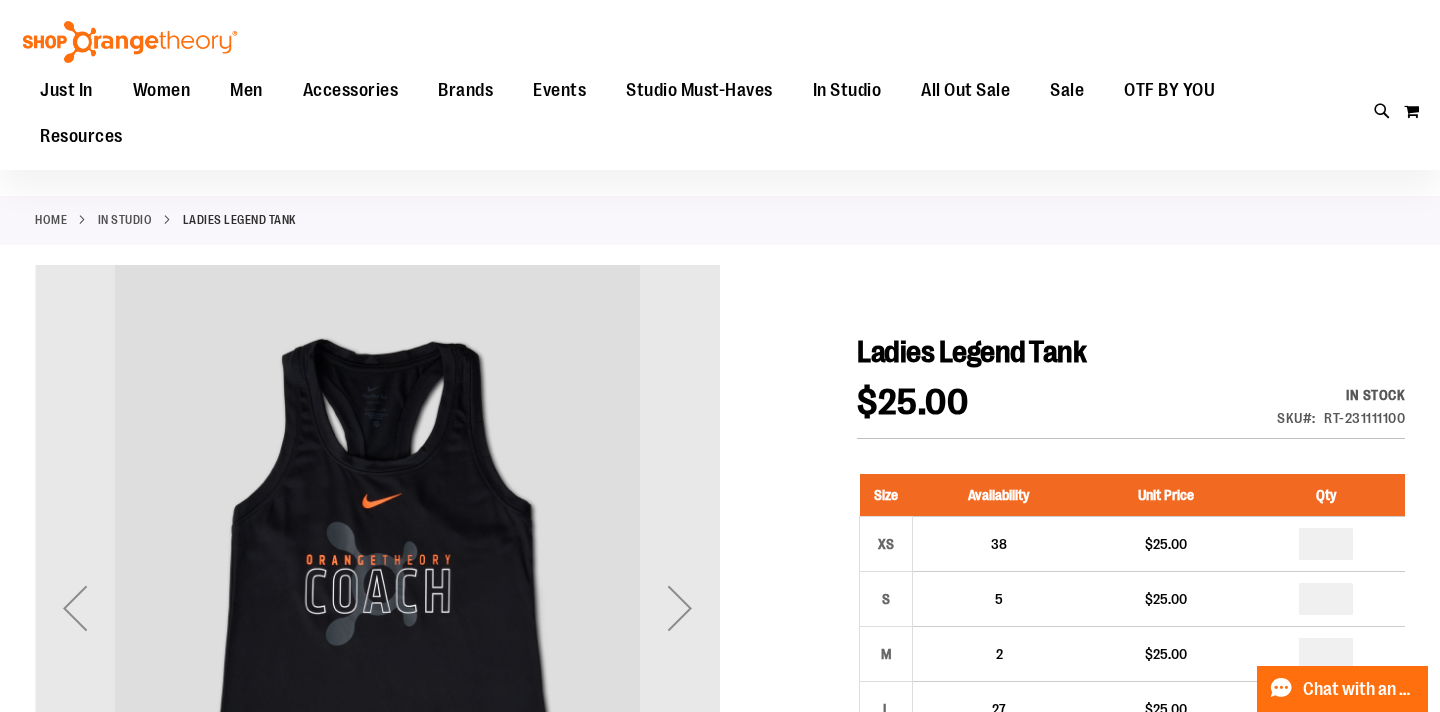 scroll, scrollTop: 0, scrollLeft: 0, axis: both 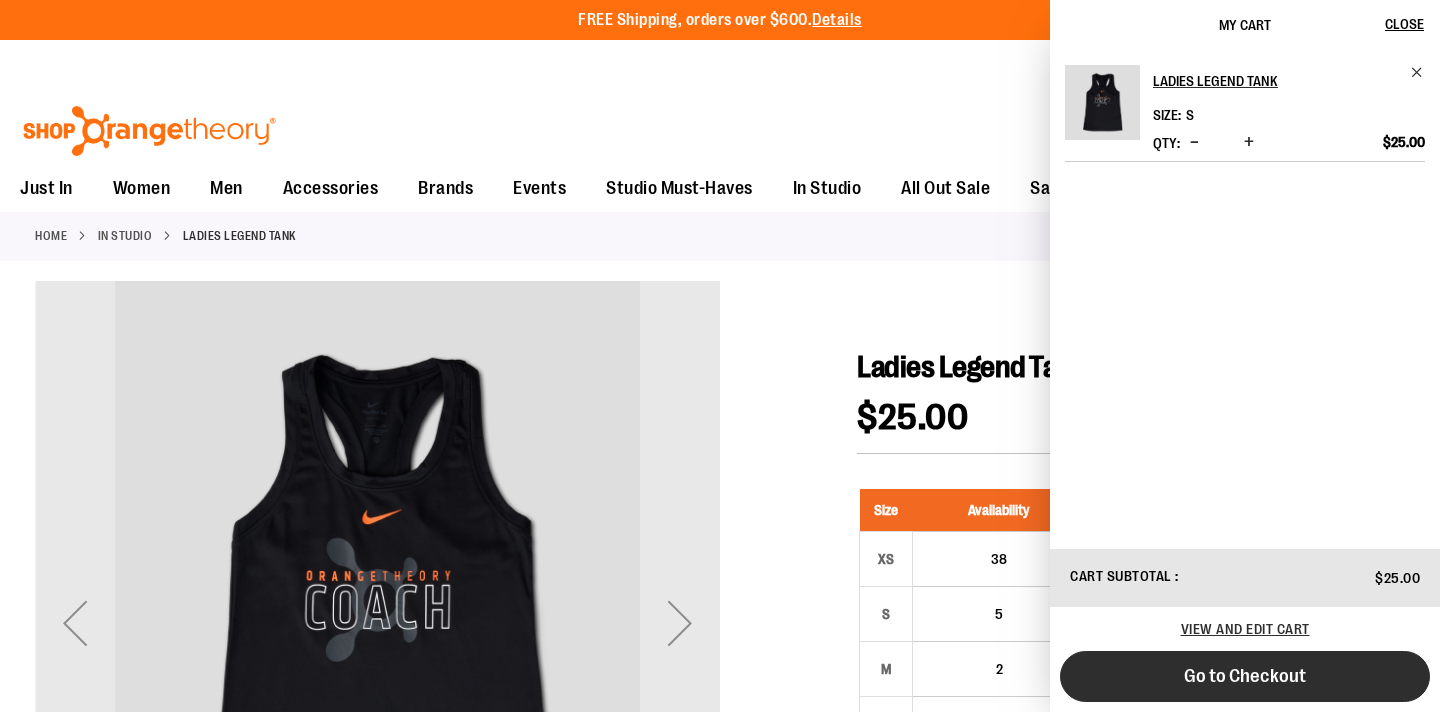 click on "Go to Checkout" at bounding box center [1245, 676] 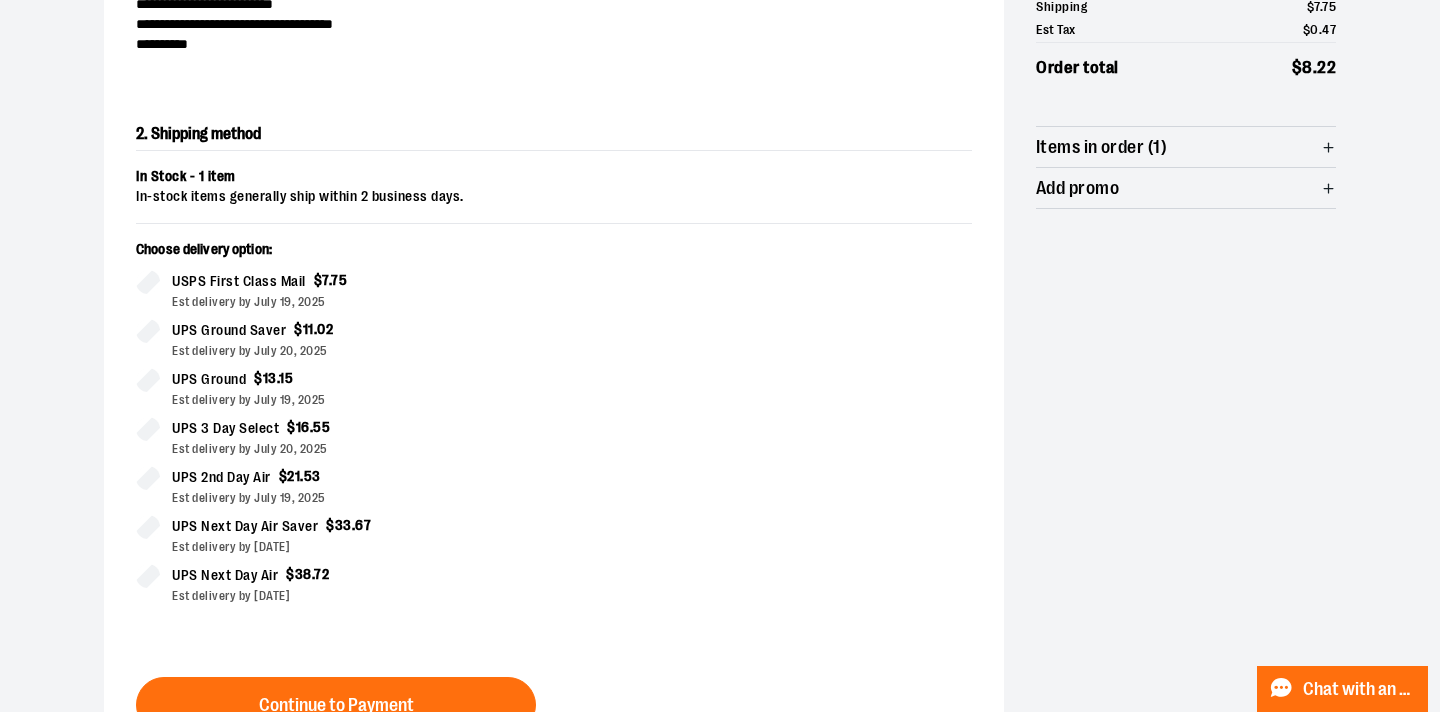 scroll, scrollTop: 176, scrollLeft: 0, axis: vertical 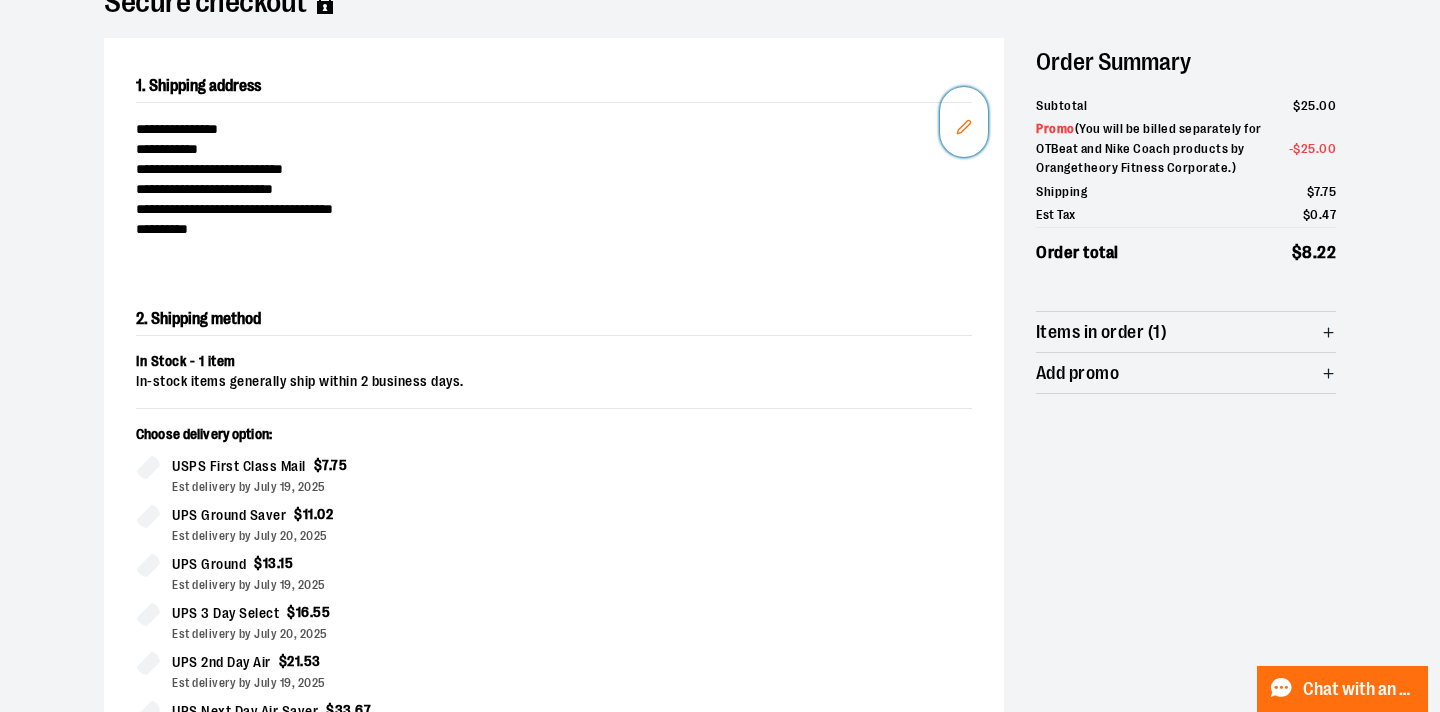 click 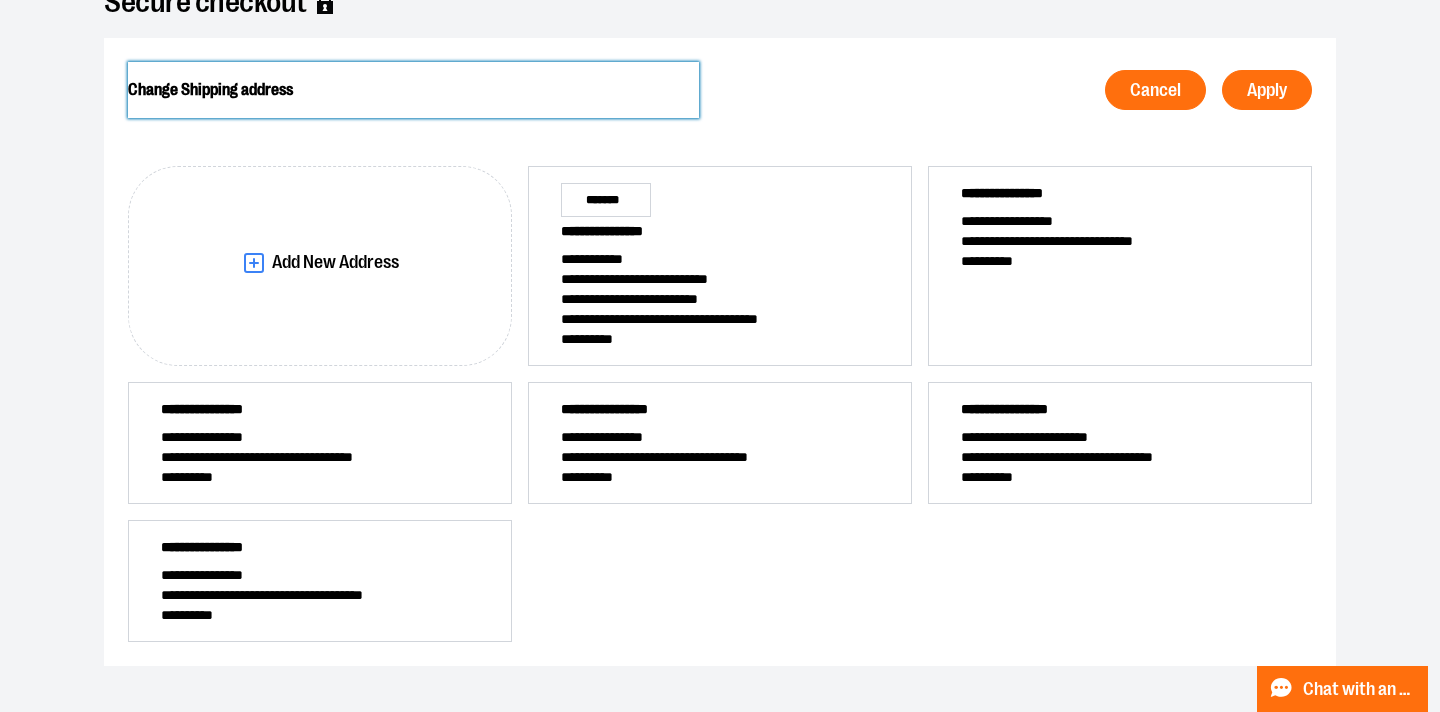 scroll, scrollTop: 0, scrollLeft: 0, axis: both 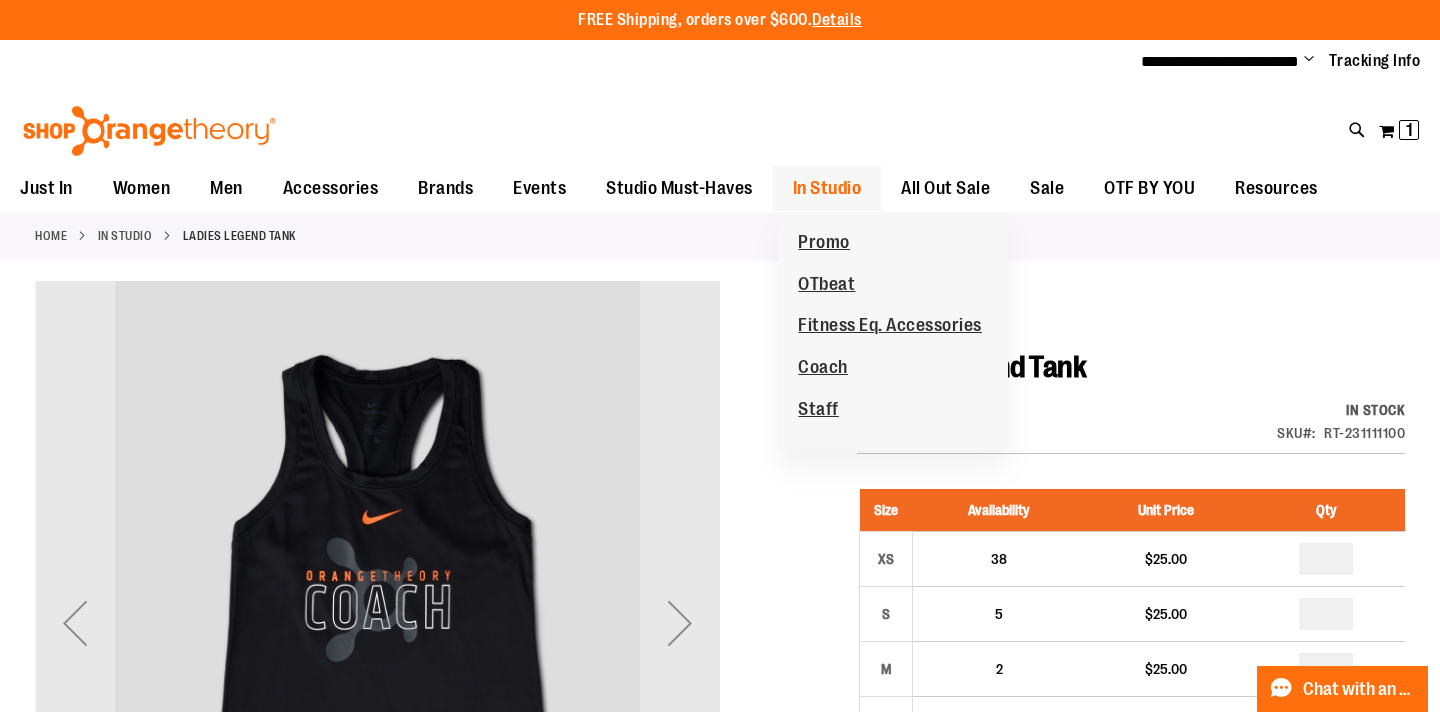click on "In Studio" at bounding box center [827, 188] 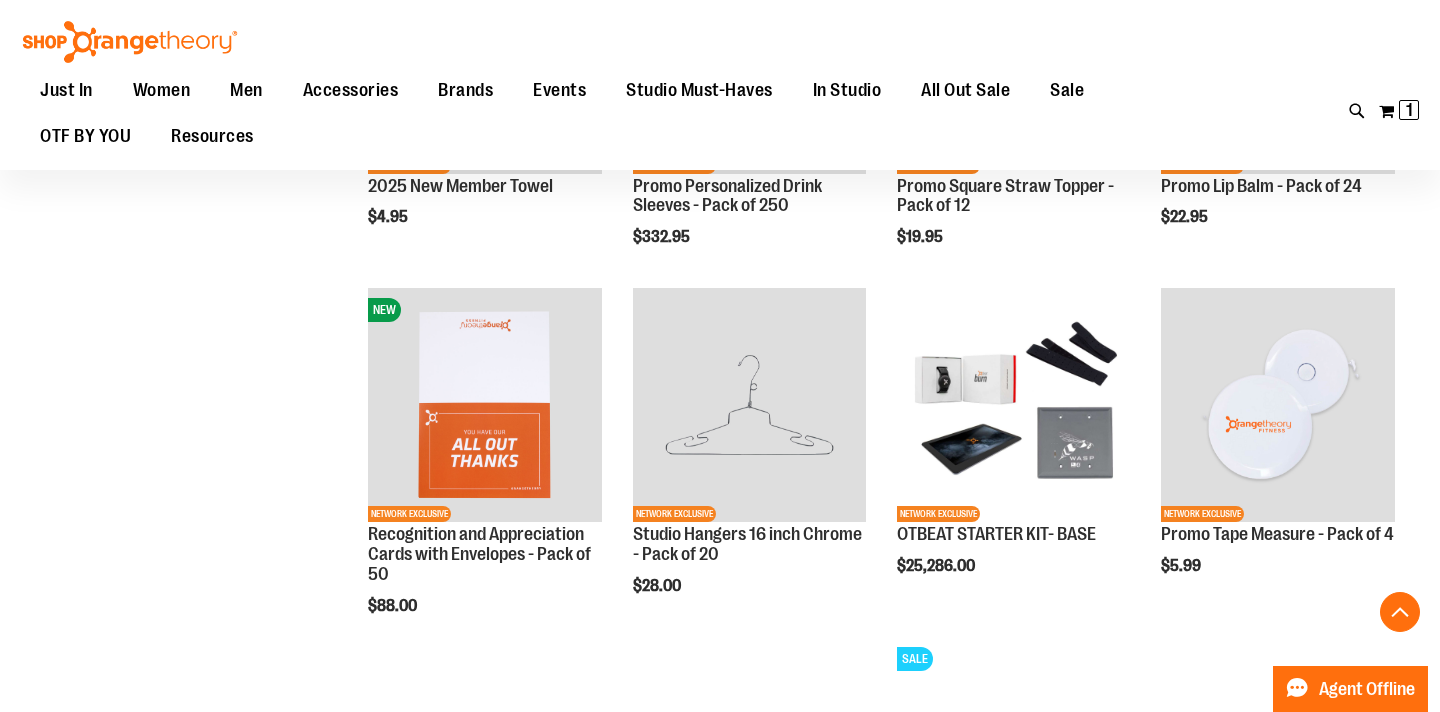 scroll, scrollTop: 2308, scrollLeft: 0, axis: vertical 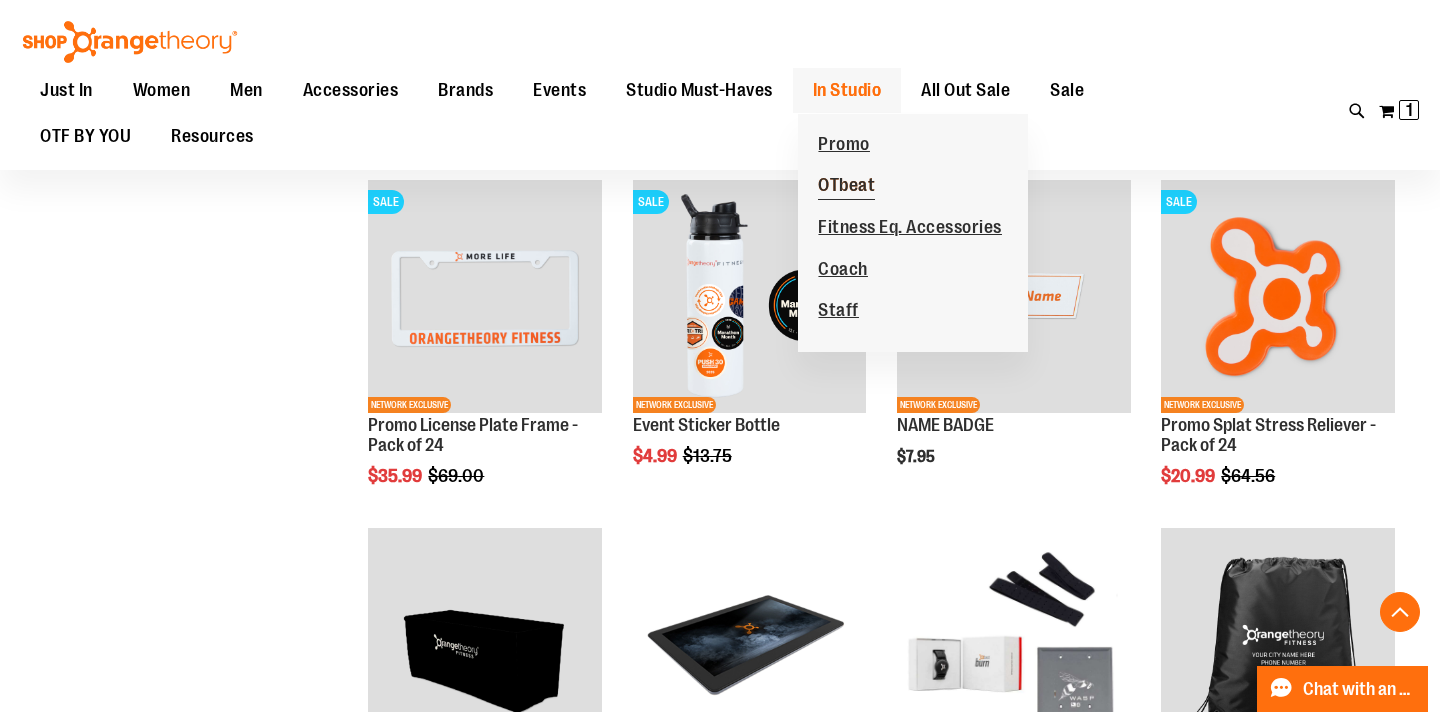 click on "OTbeat" at bounding box center [846, 187] 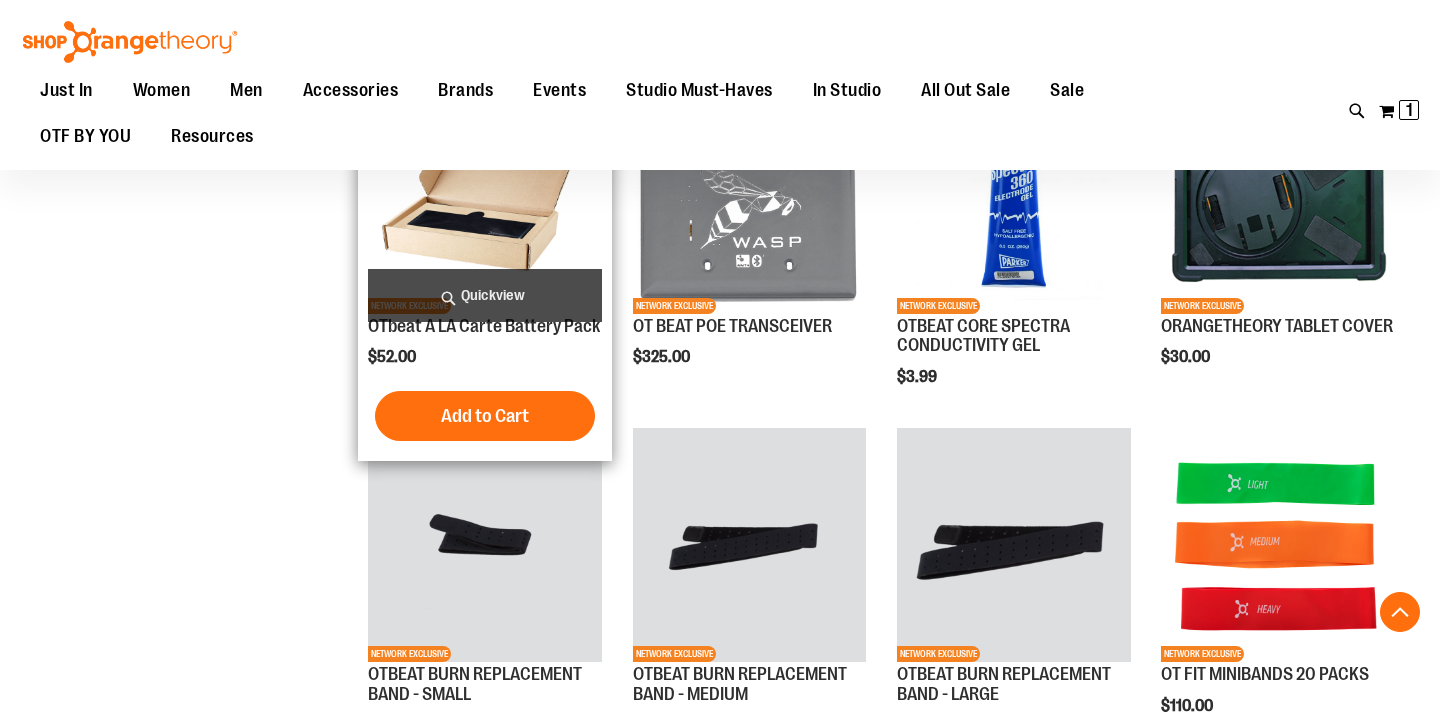 scroll, scrollTop: 1587, scrollLeft: 0, axis: vertical 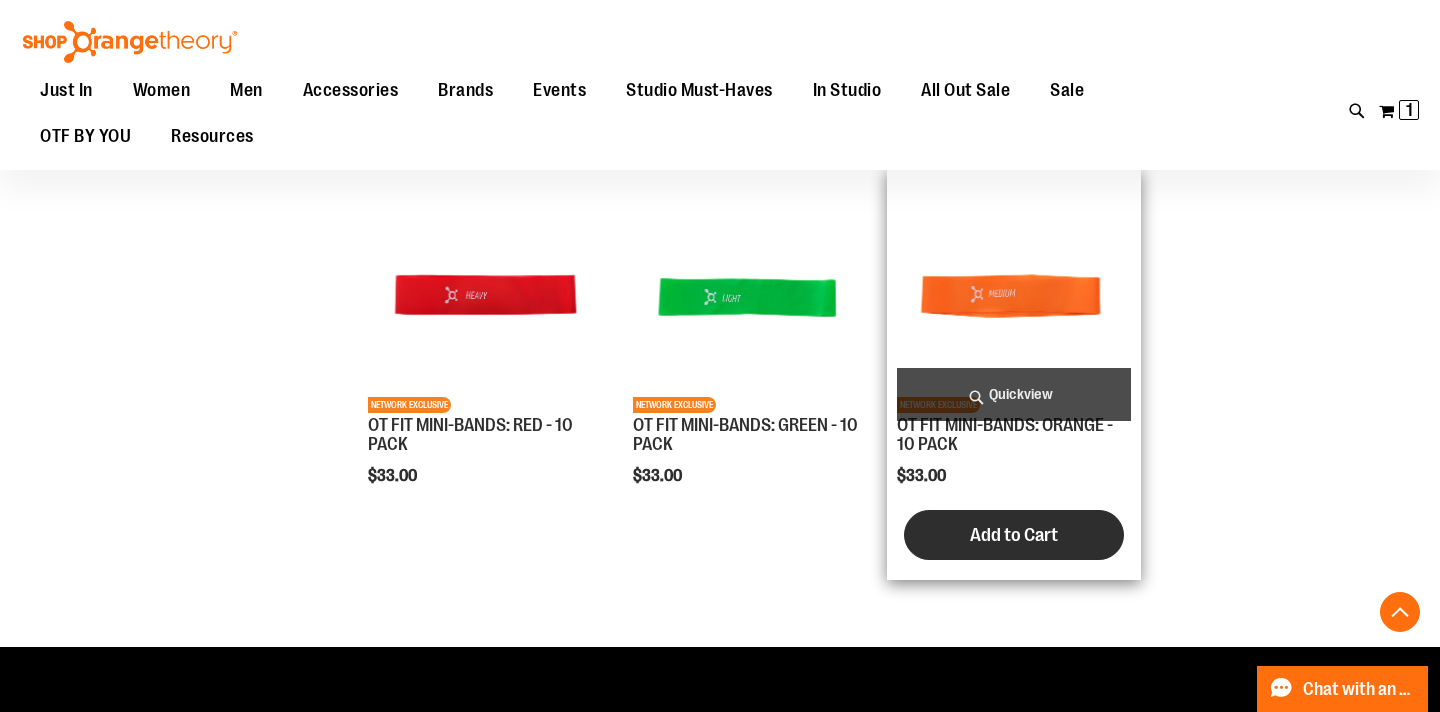 click on "Add to Cart" at bounding box center [1014, 535] 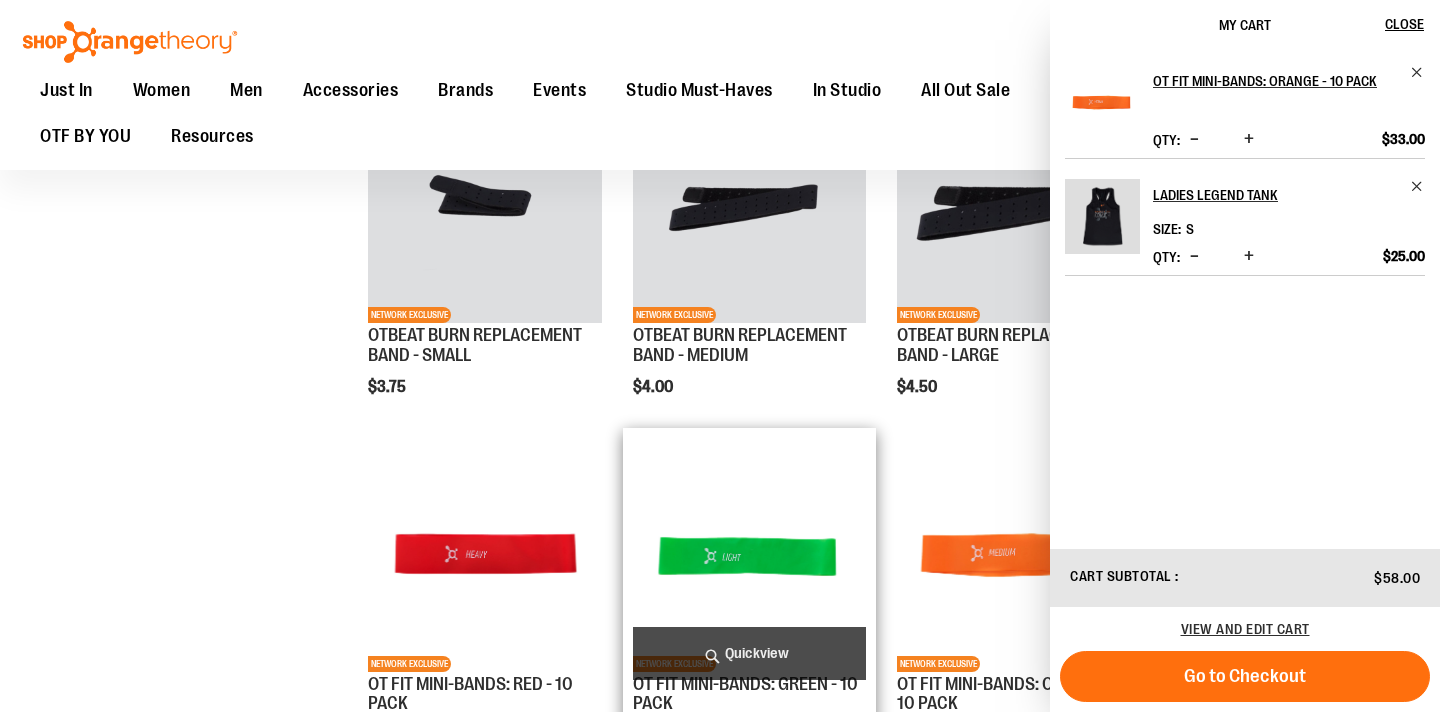 scroll, scrollTop: 1160, scrollLeft: 0, axis: vertical 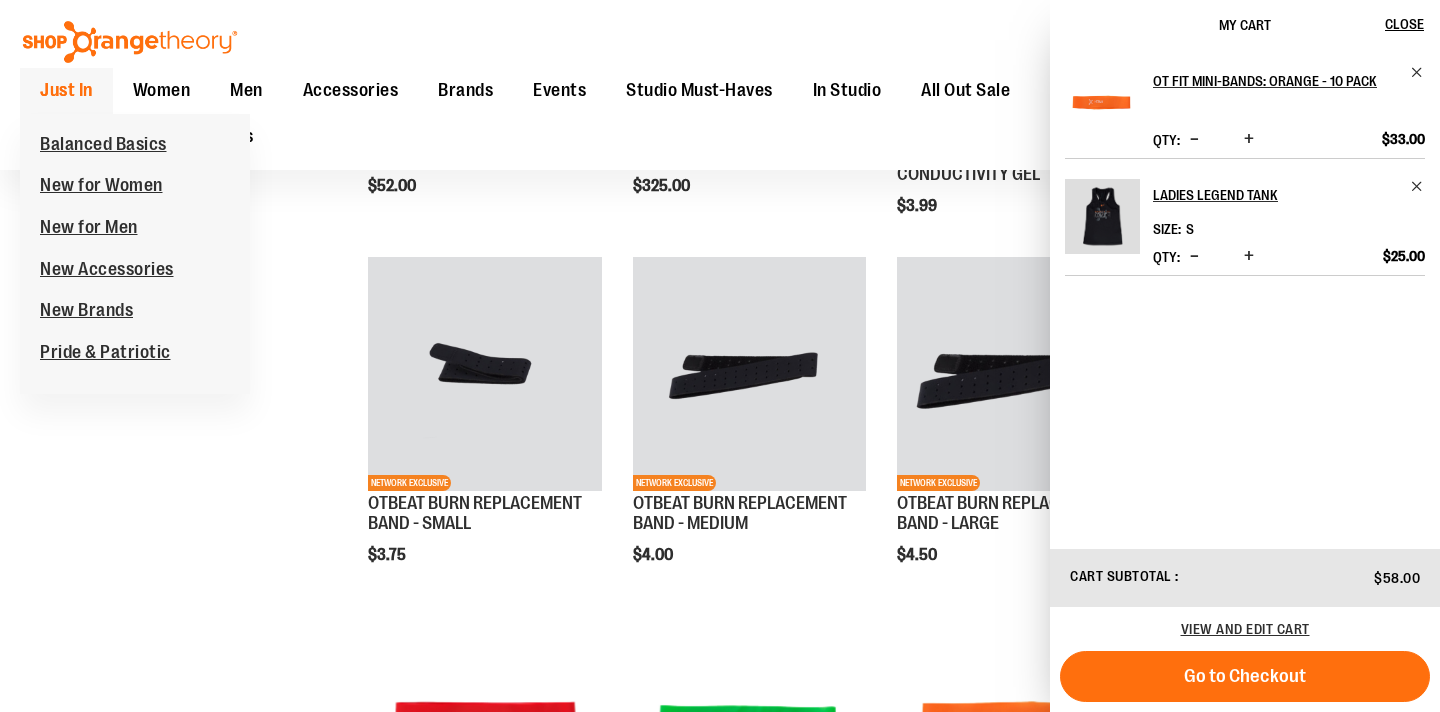click on "Just In" at bounding box center (66, 90) 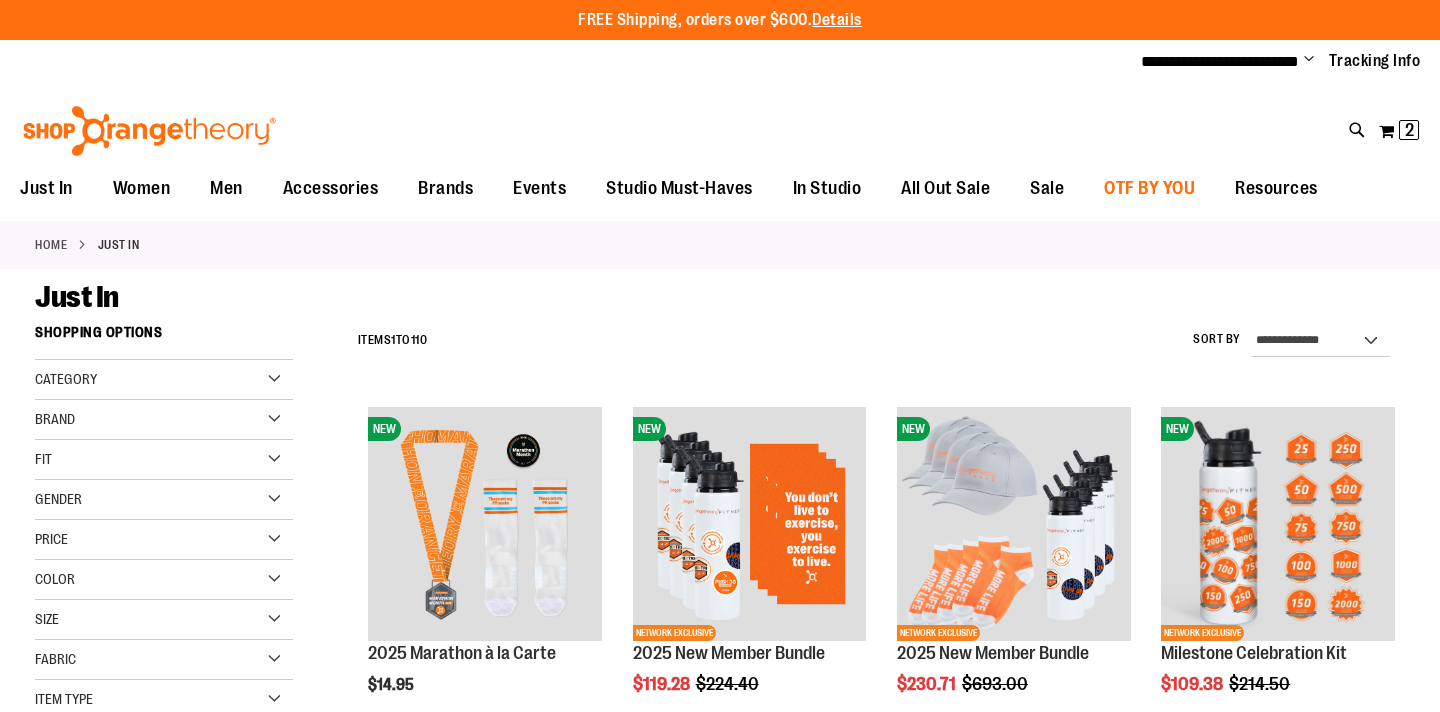 scroll, scrollTop: 0, scrollLeft: 0, axis: both 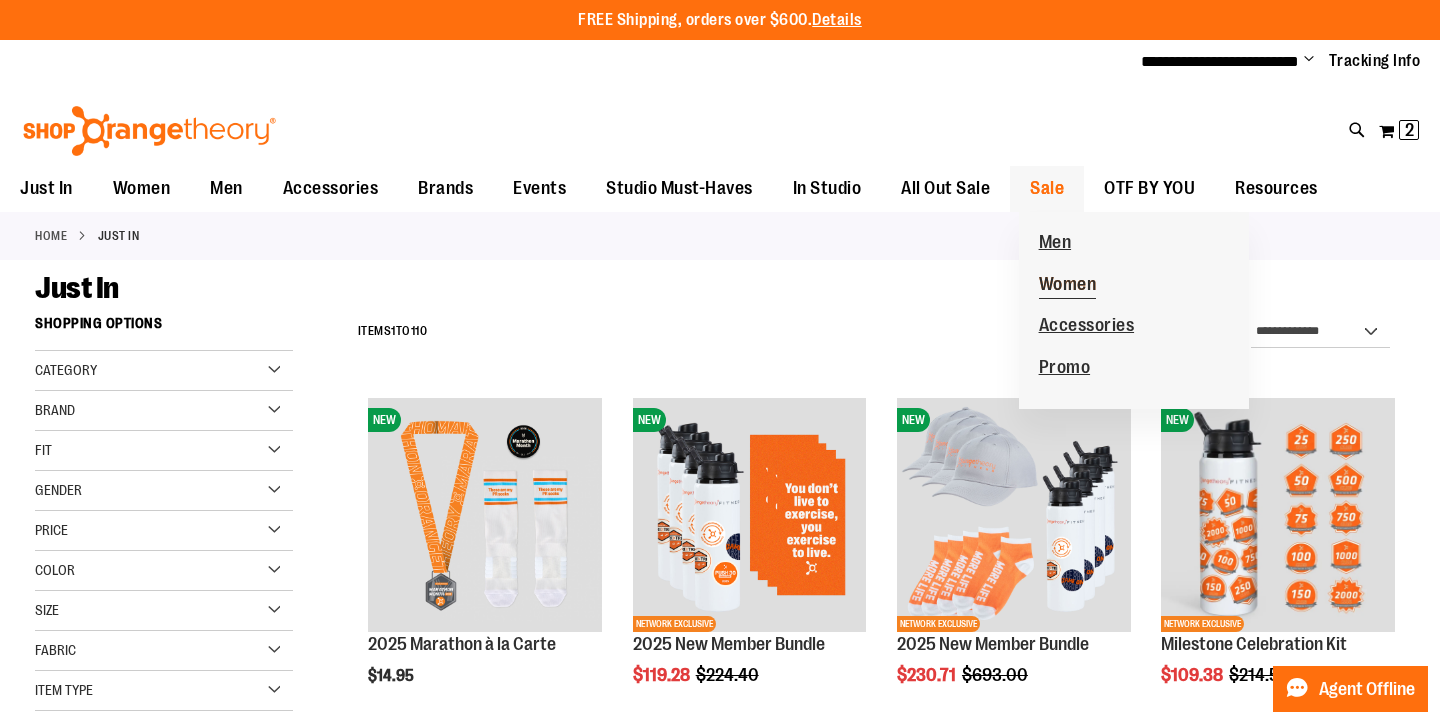 click on "Women" at bounding box center [1068, 286] 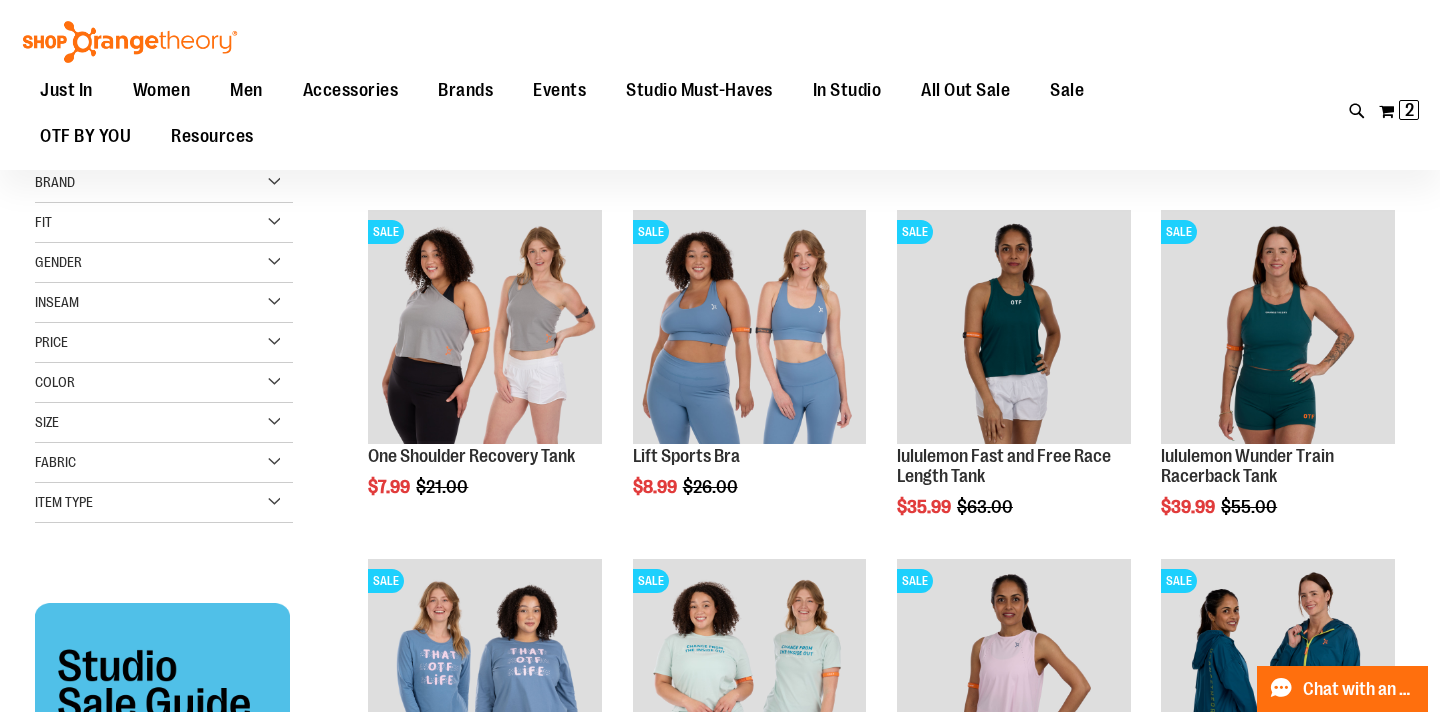 scroll, scrollTop: 190, scrollLeft: 0, axis: vertical 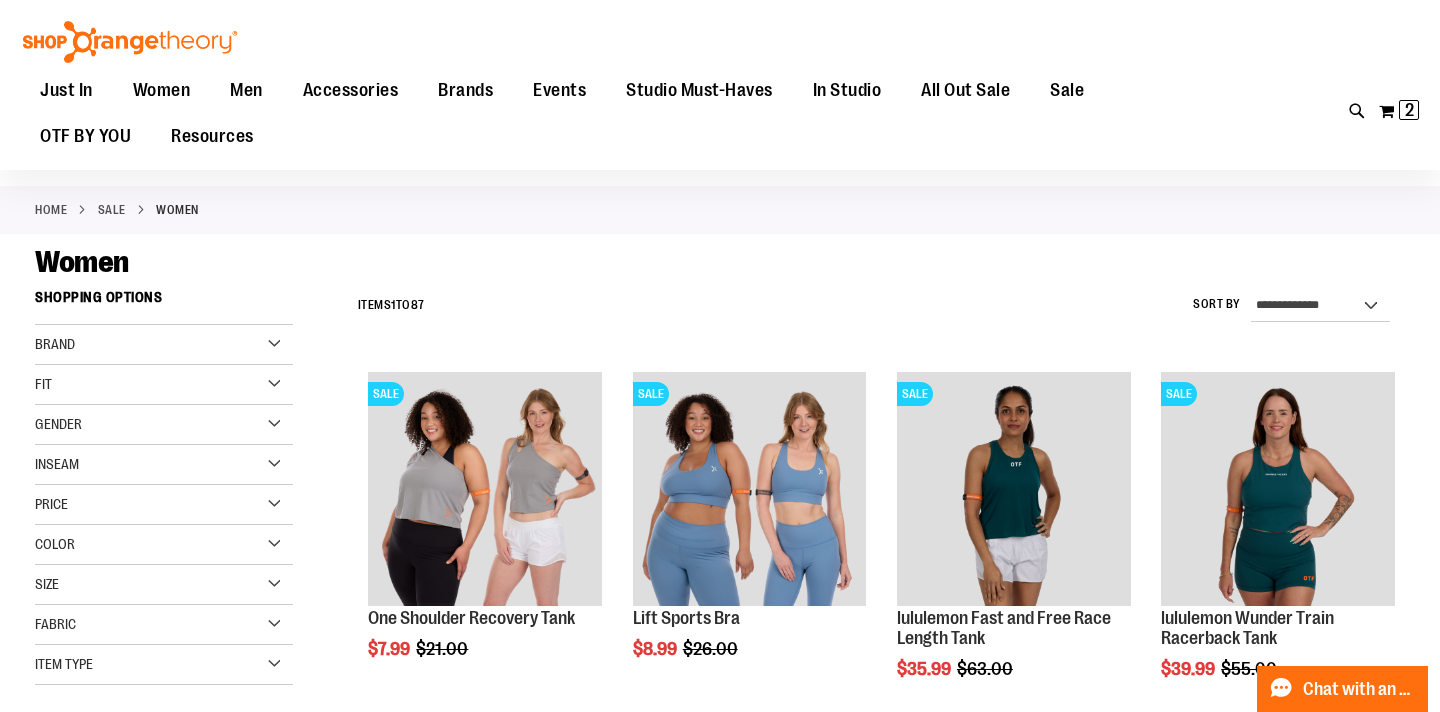 click on "Brand" at bounding box center [164, 345] 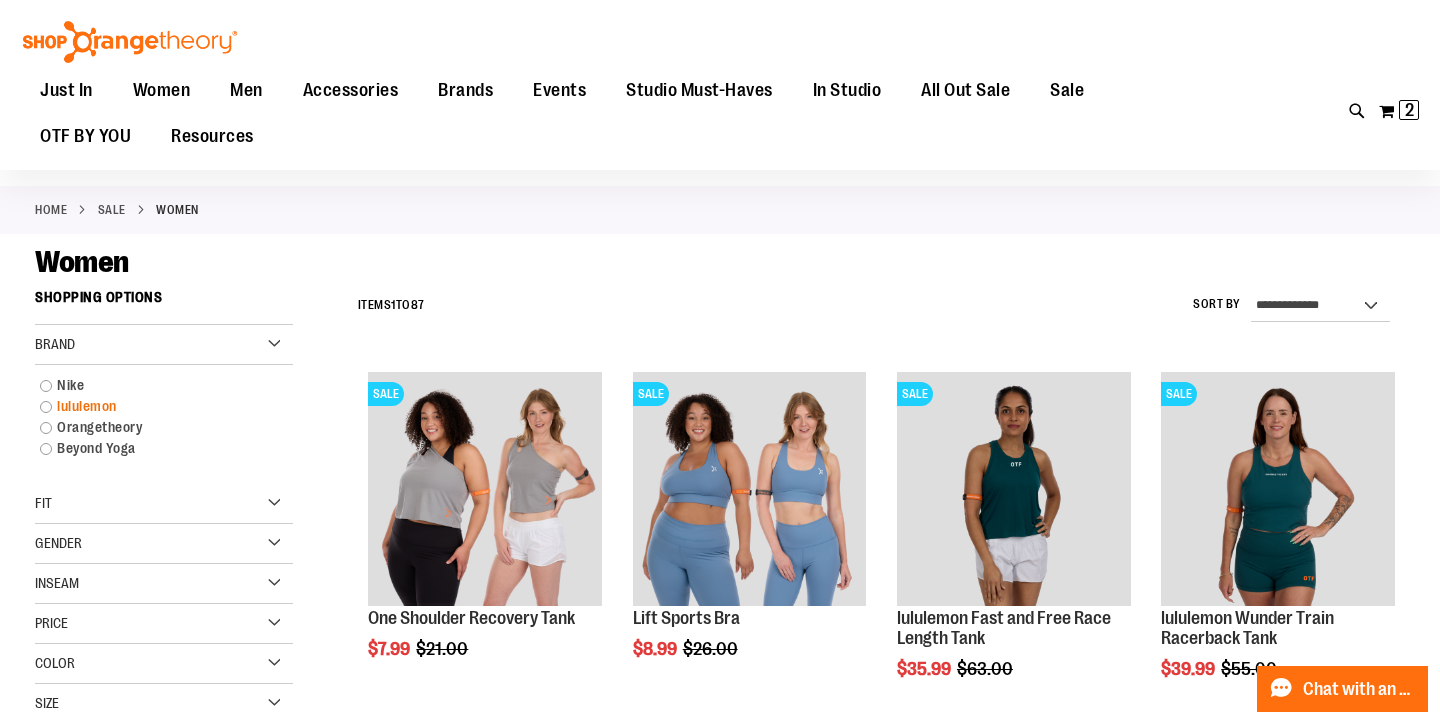 click on "lululemon" at bounding box center [154, 406] 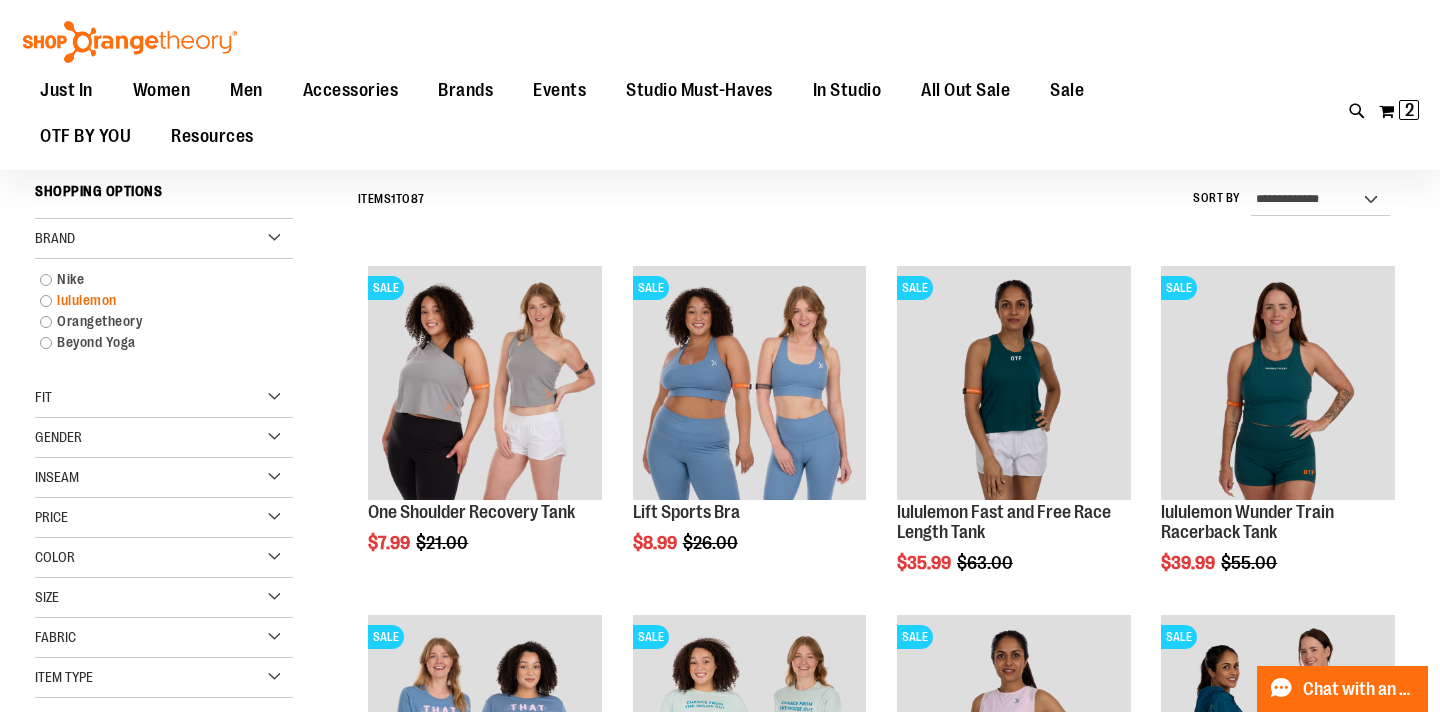 scroll, scrollTop: 135, scrollLeft: 0, axis: vertical 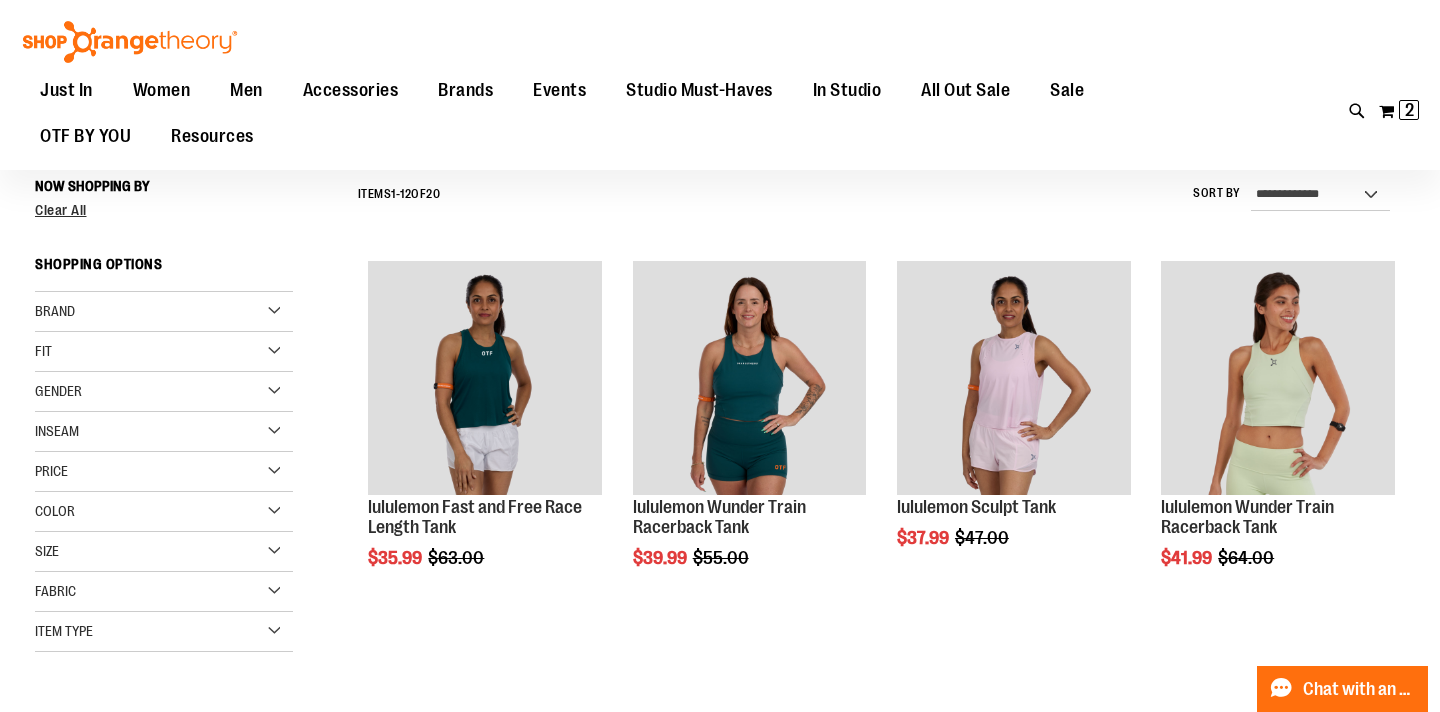 click on "Now Shopping by
Brand
lululemon
Remove This Item
Clear All
Shopping Options
Brand" at bounding box center (164, 410) 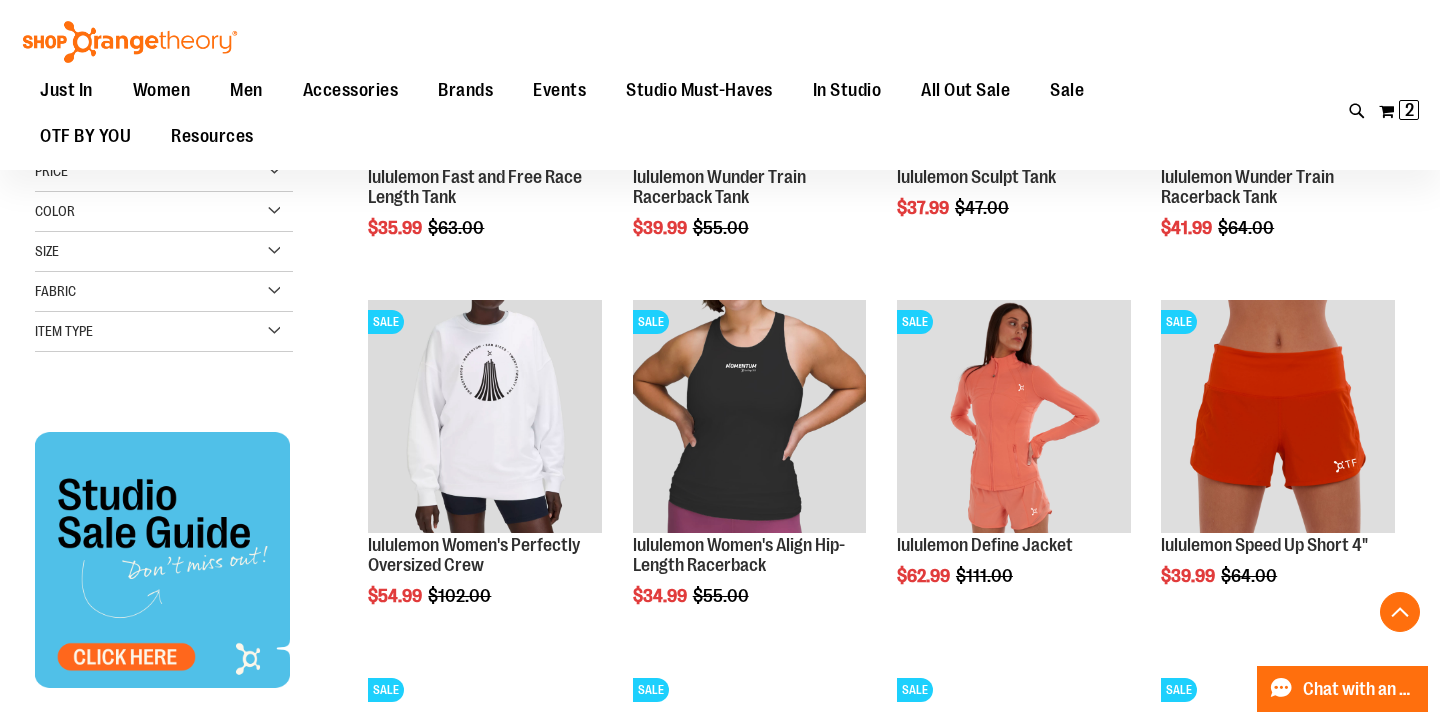 scroll, scrollTop: 468, scrollLeft: 0, axis: vertical 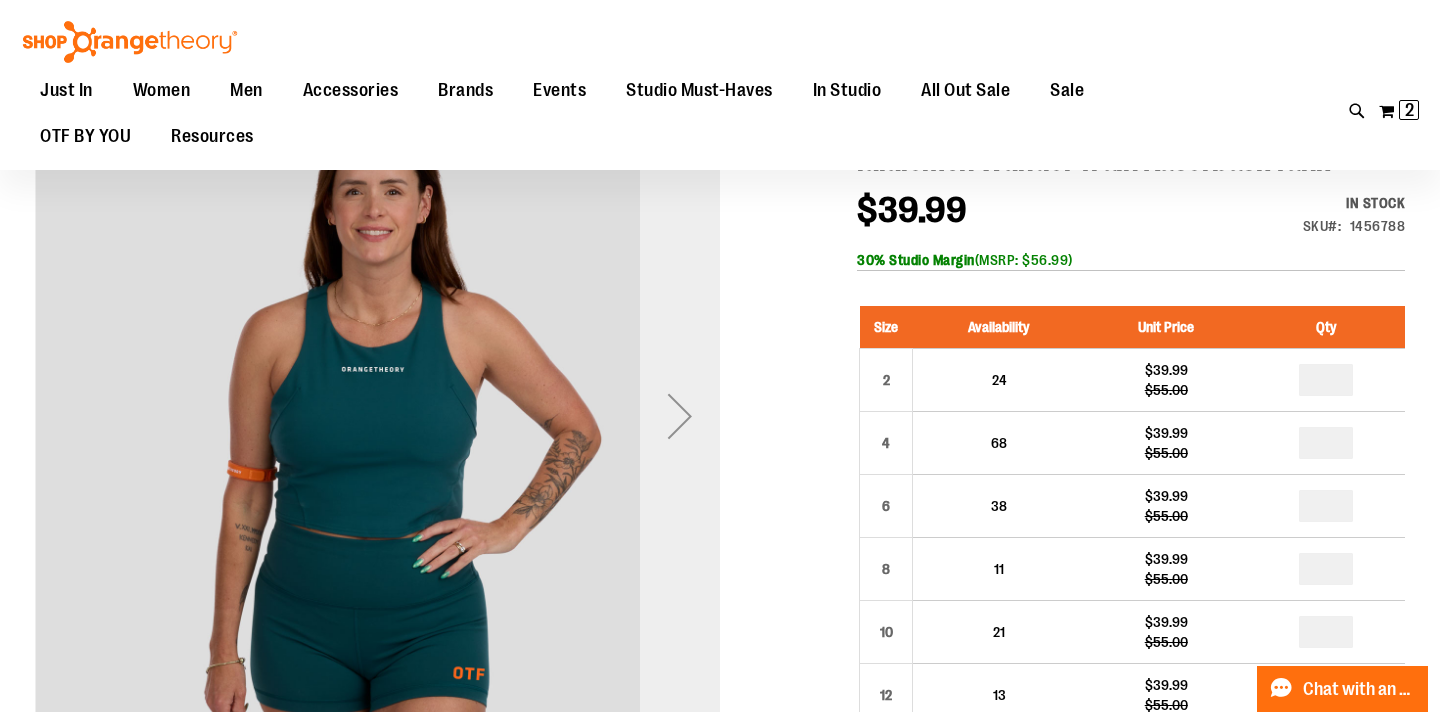 click at bounding box center (680, 416) 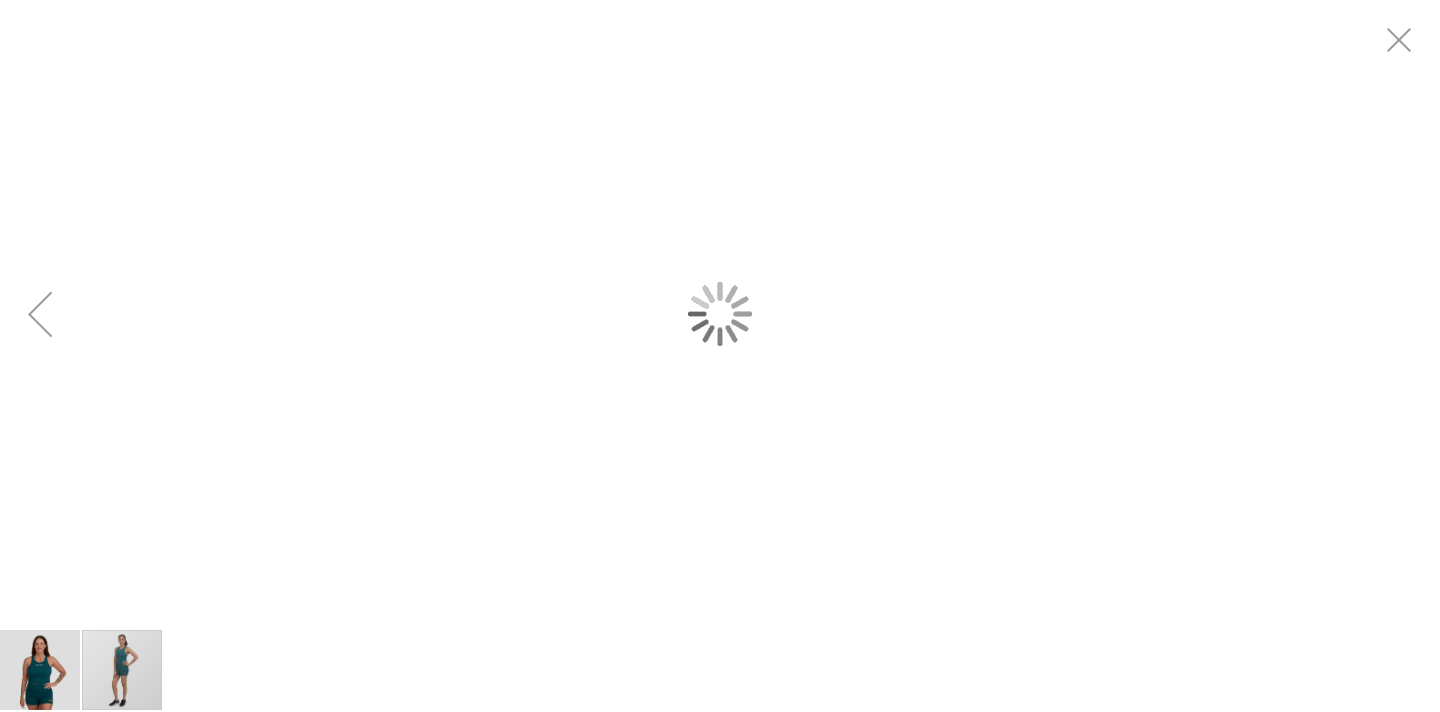 scroll, scrollTop: 0, scrollLeft: 0, axis: both 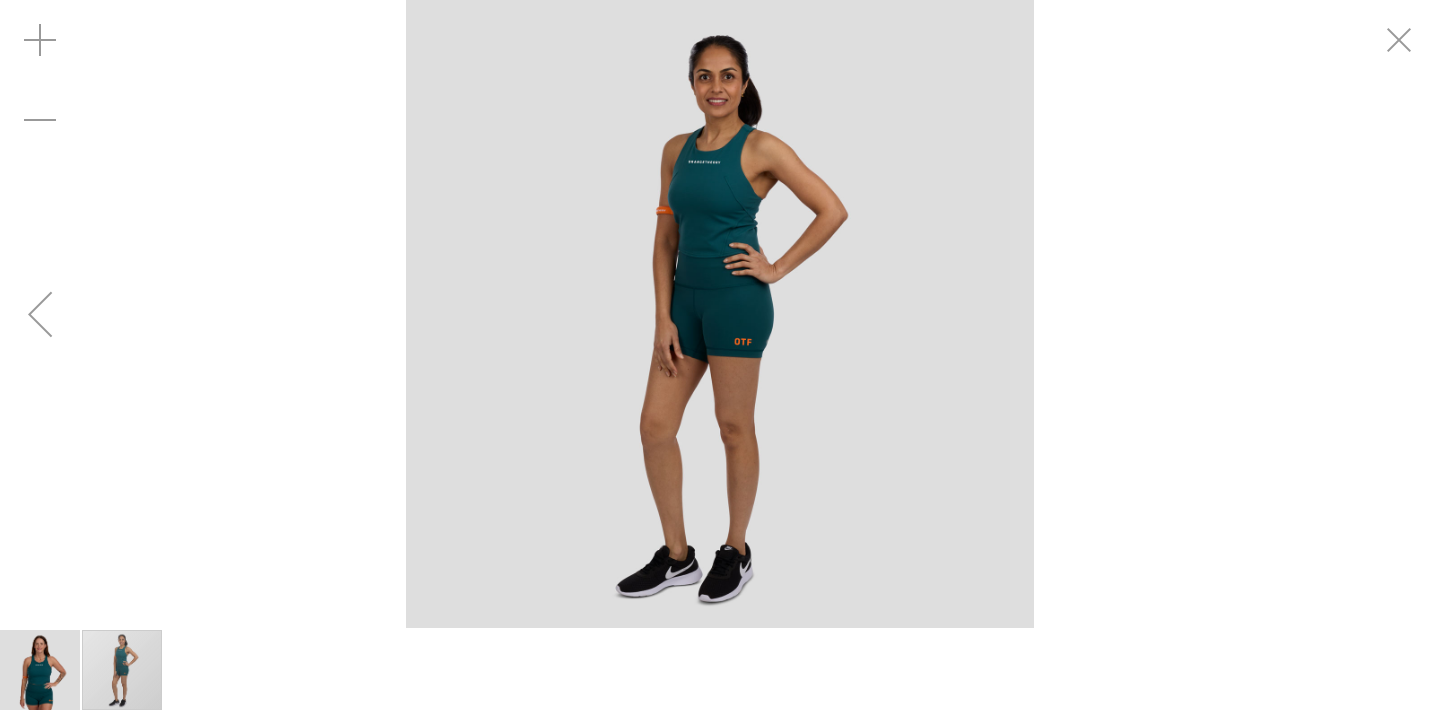 click at bounding box center (122, 670) 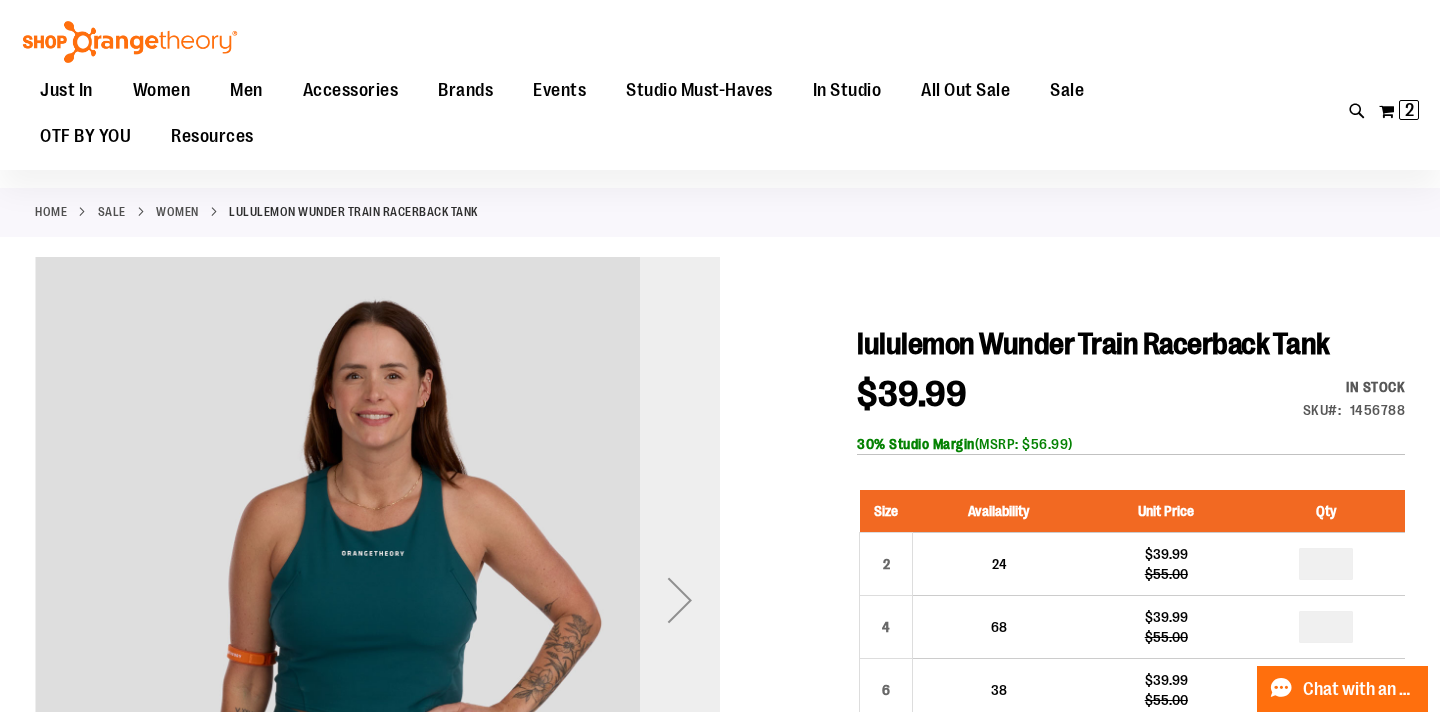 scroll, scrollTop: 0, scrollLeft: 0, axis: both 